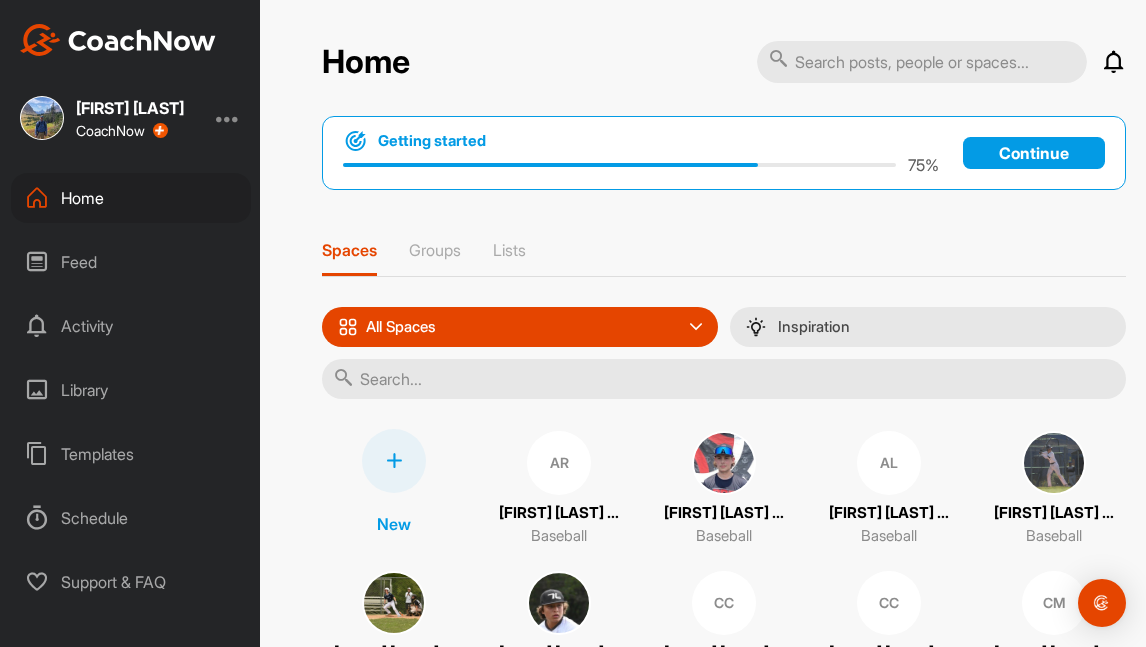 scroll, scrollTop: 0, scrollLeft: 0, axis: both 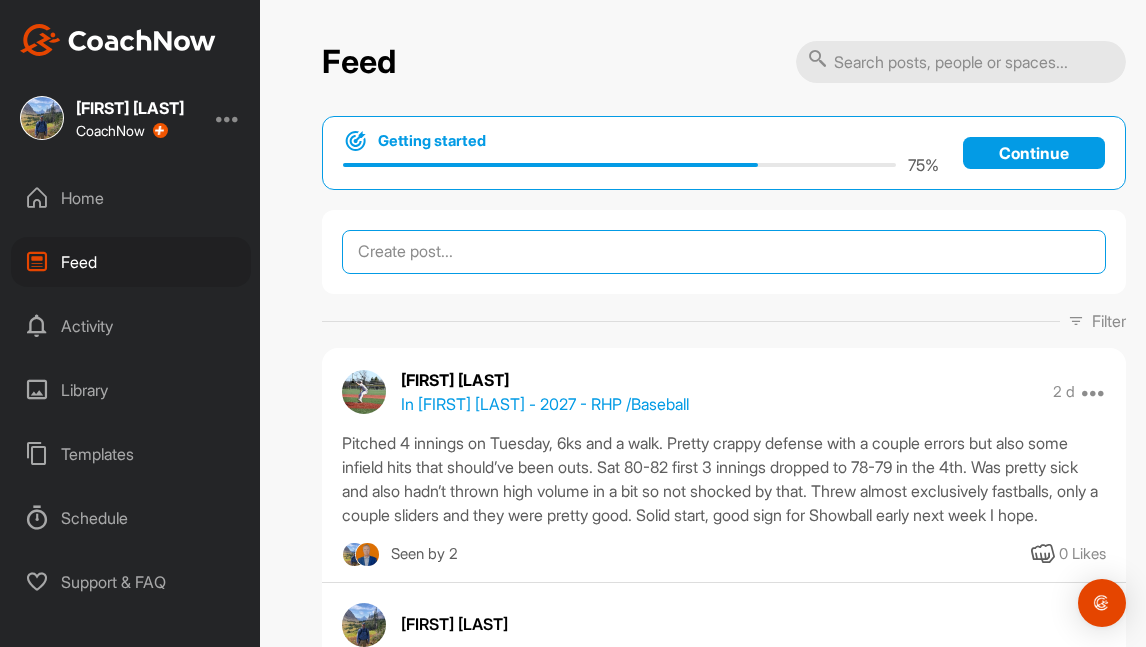 click at bounding box center [724, 252] 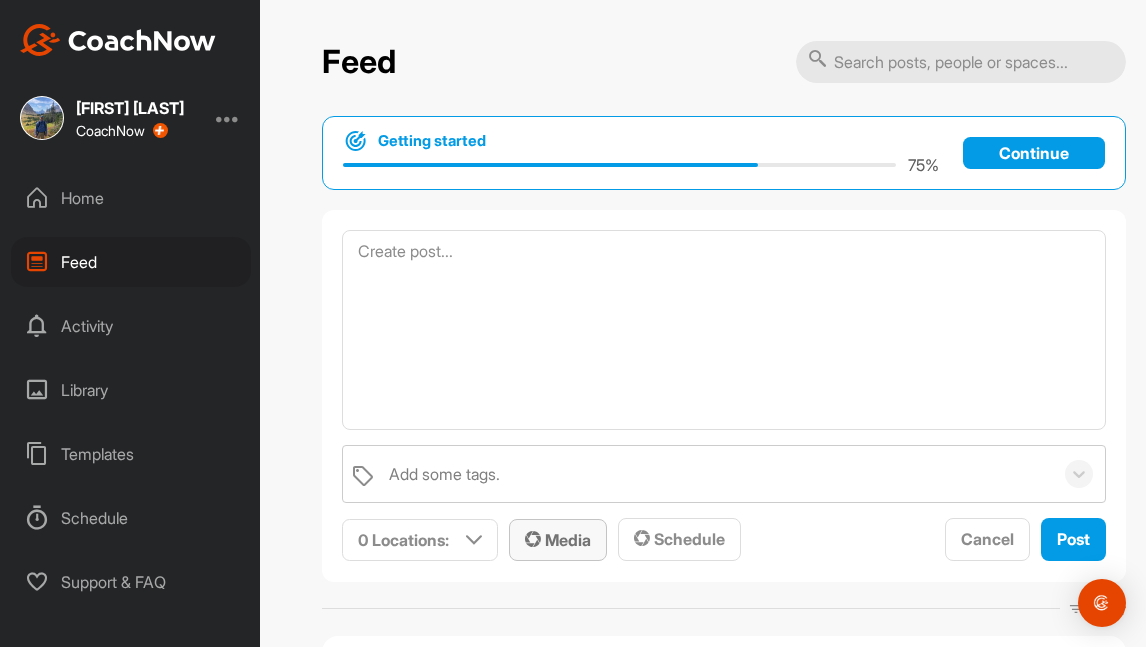 click on "Media" at bounding box center [558, 540] 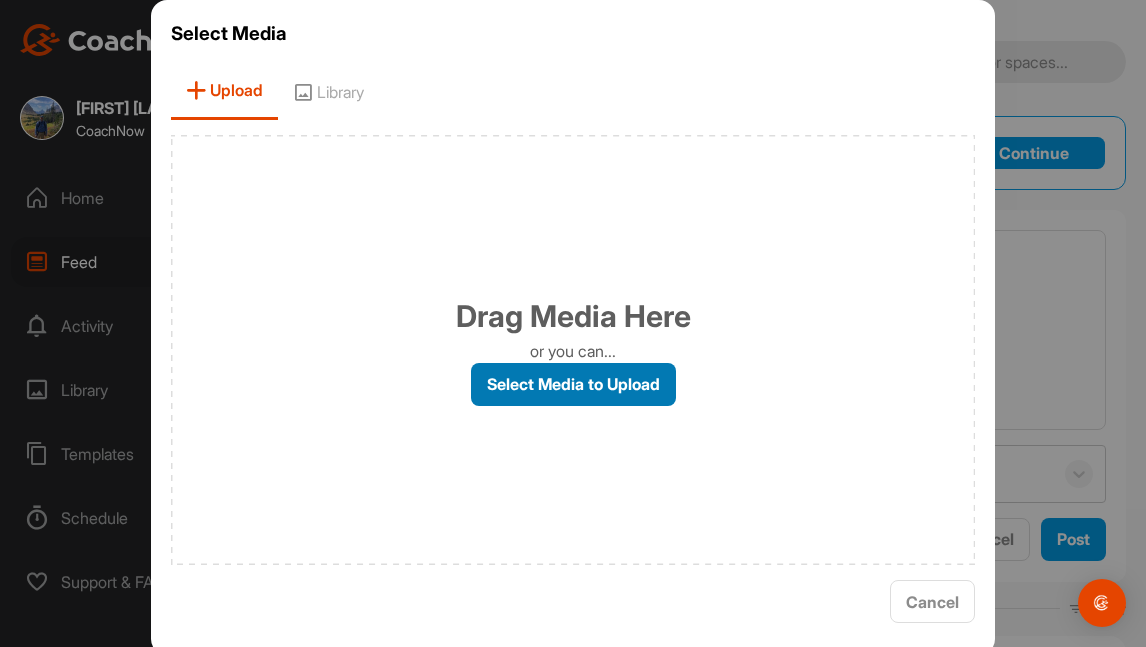 click on "Select Media to Upload" at bounding box center (573, 384) 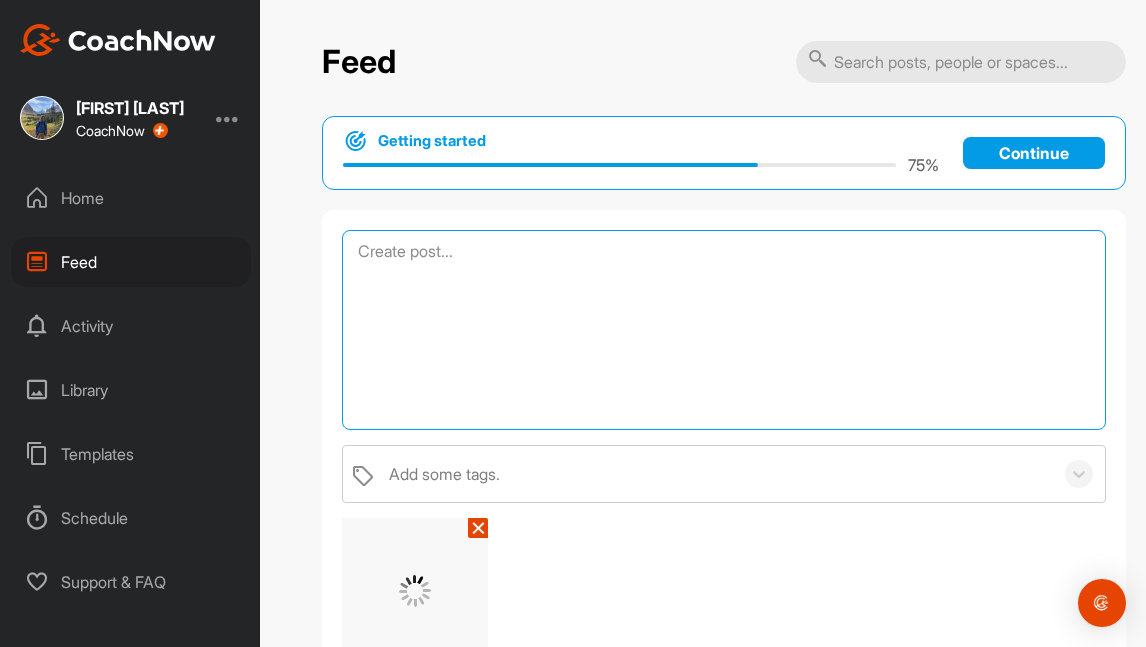 click at bounding box center (724, 330) 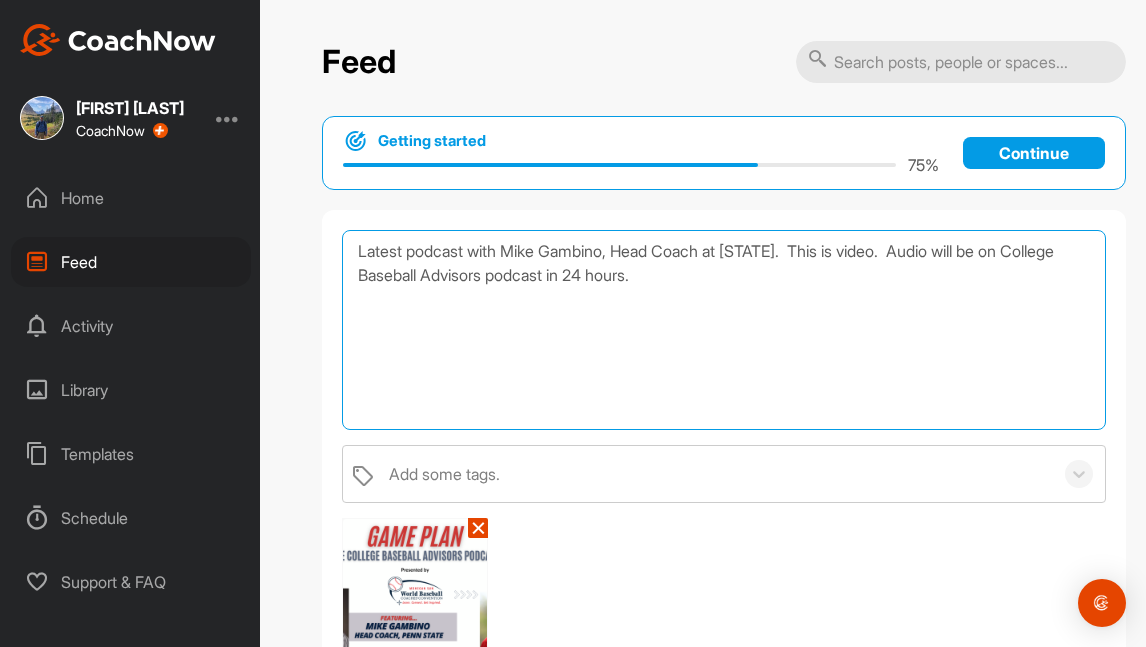 paste on "https://www.collegebaseballadvisor.com/post/podcast-44-mike-gambino-head-coach-penn-state-university" 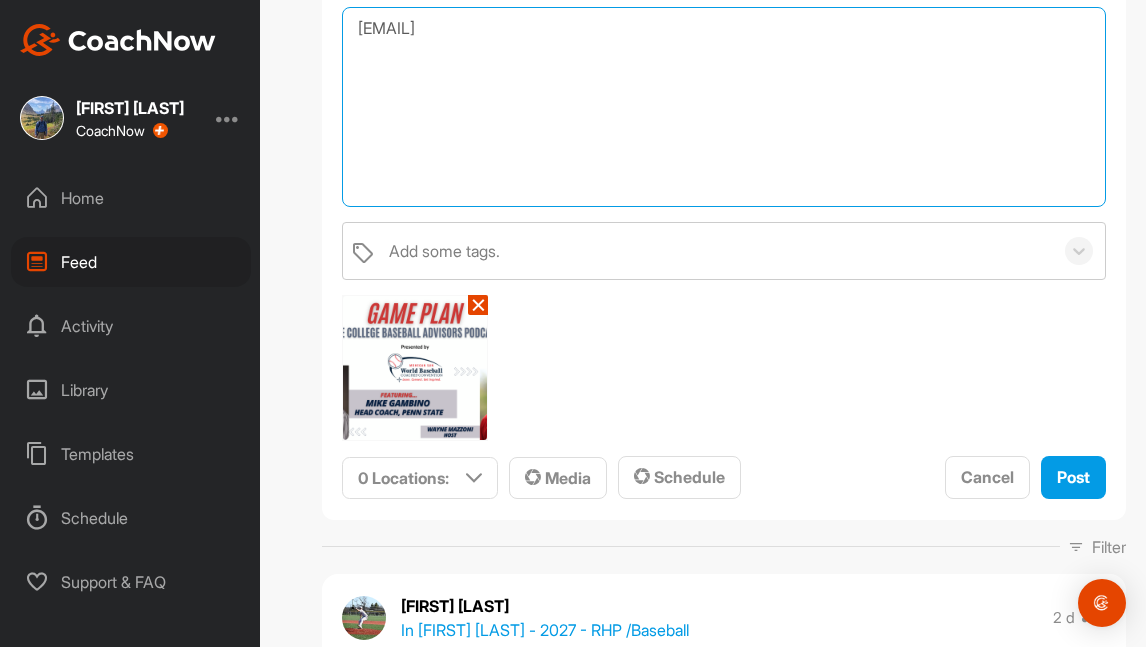 scroll, scrollTop: 274, scrollLeft: 0, axis: vertical 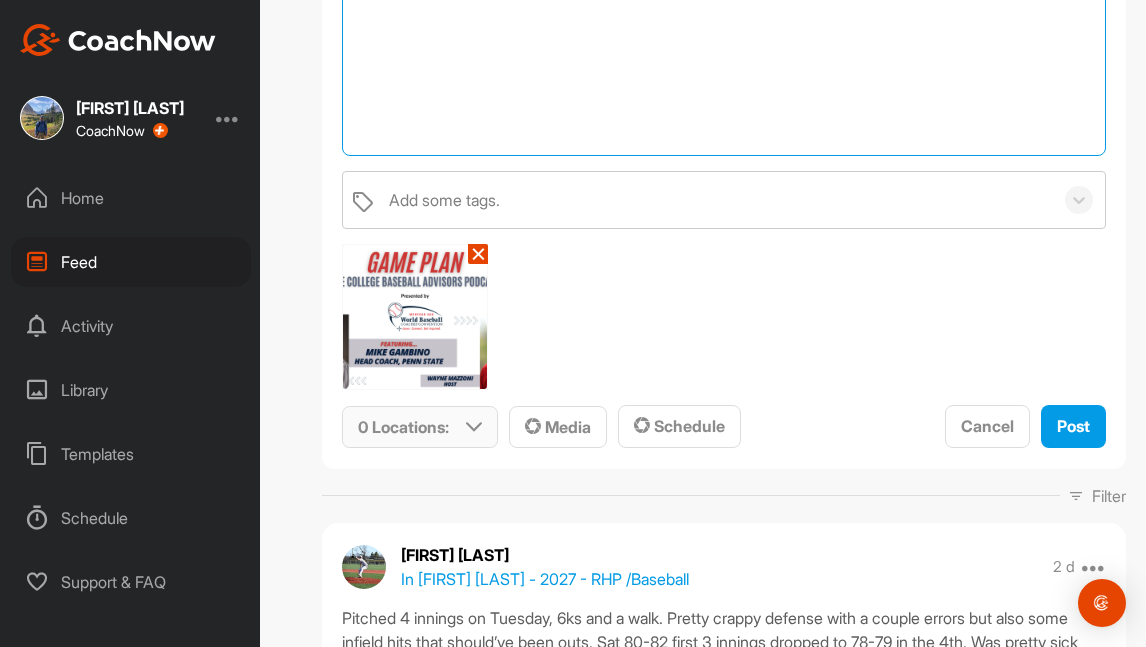 type on "[EMAIL]" 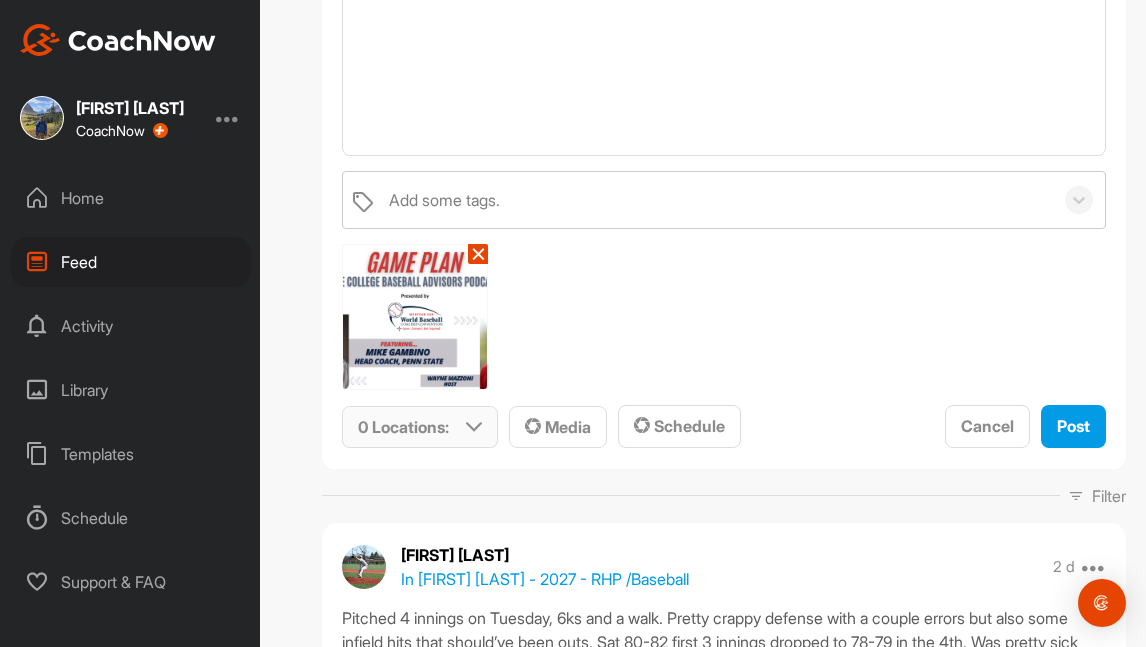 click at bounding box center [474, 427] 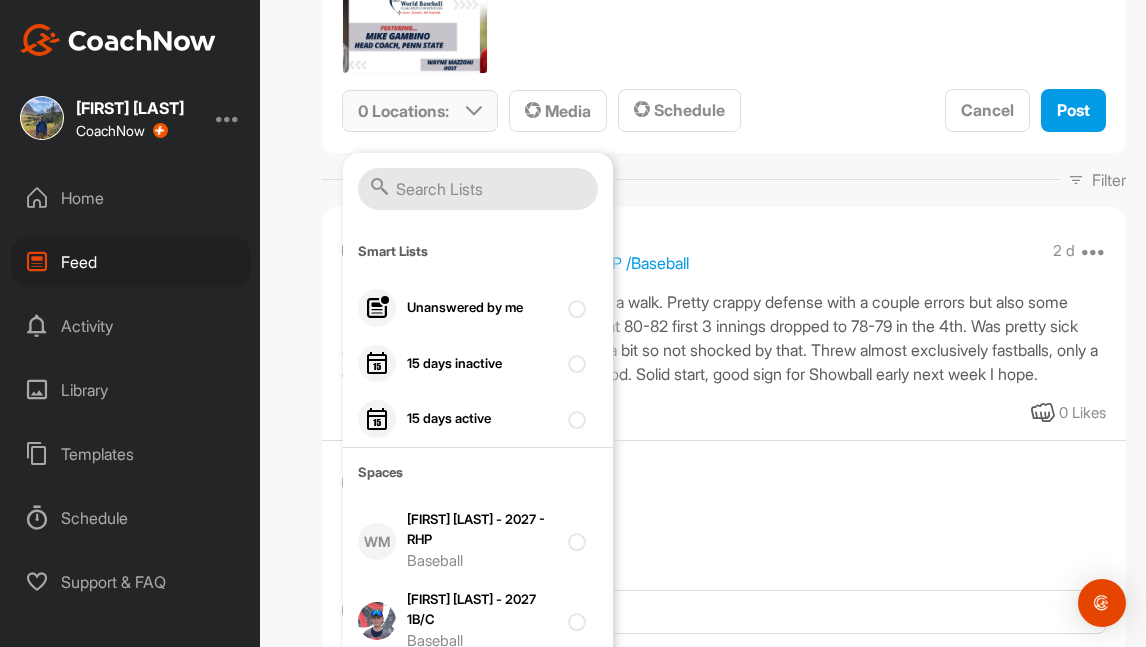 scroll, scrollTop: 628, scrollLeft: 0, axis: vertical 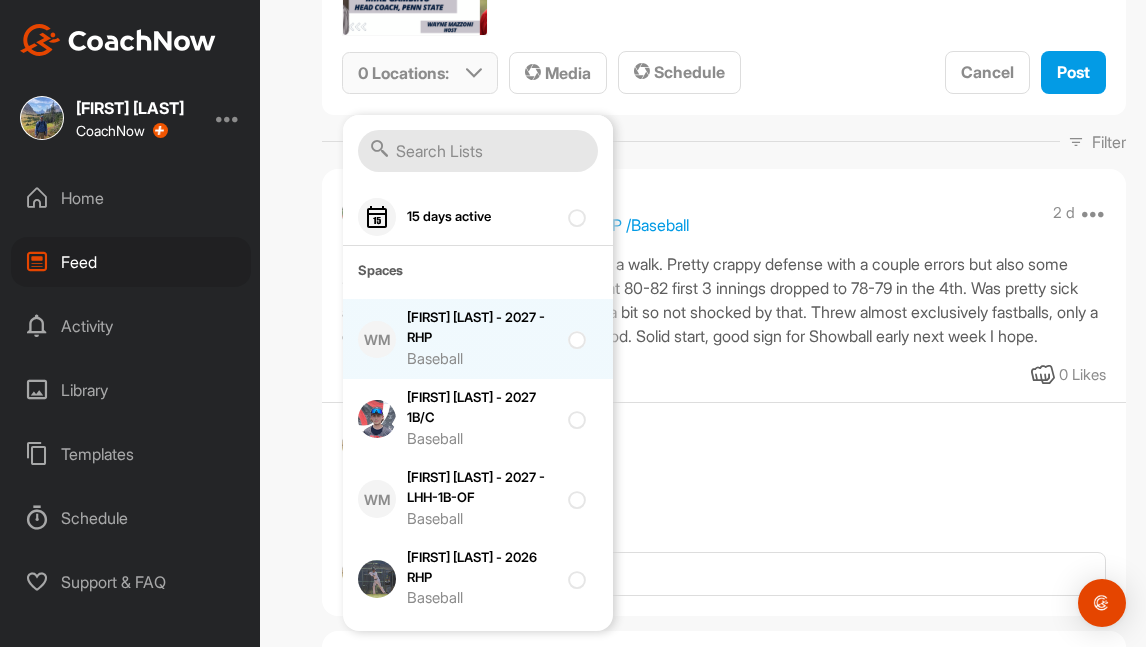 click on "[FIRST] [LAST] - 2027 - RHP Baseball" at bounding box center [482, 339] 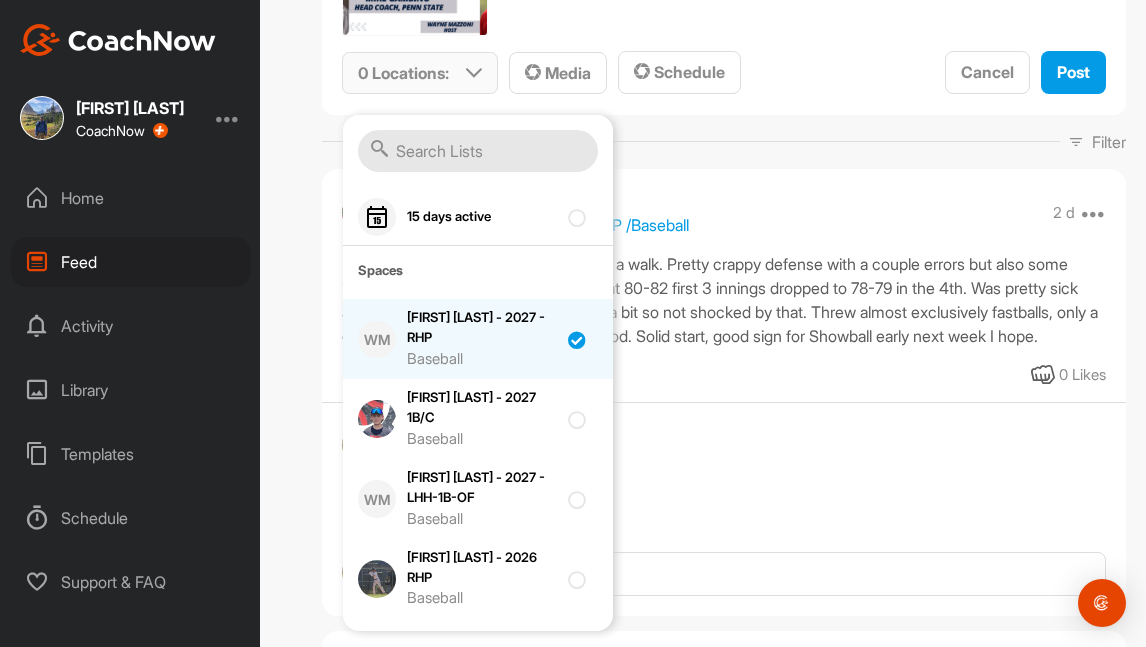 checkbox on "true" 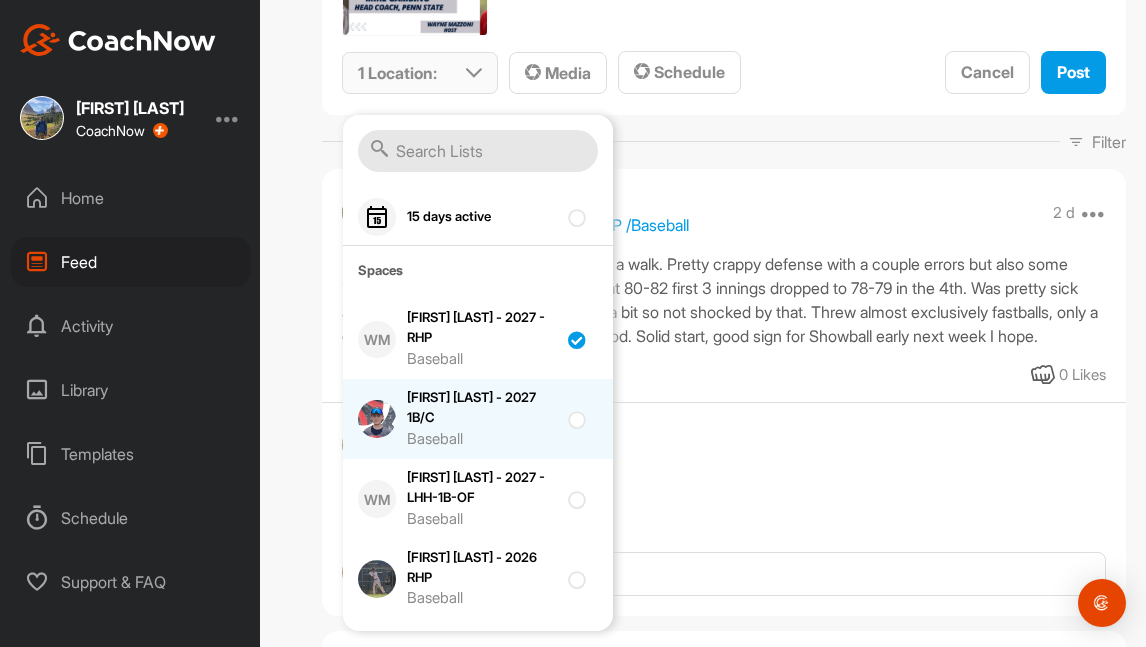 click on "Baseball" at bounding box center (482, 439) 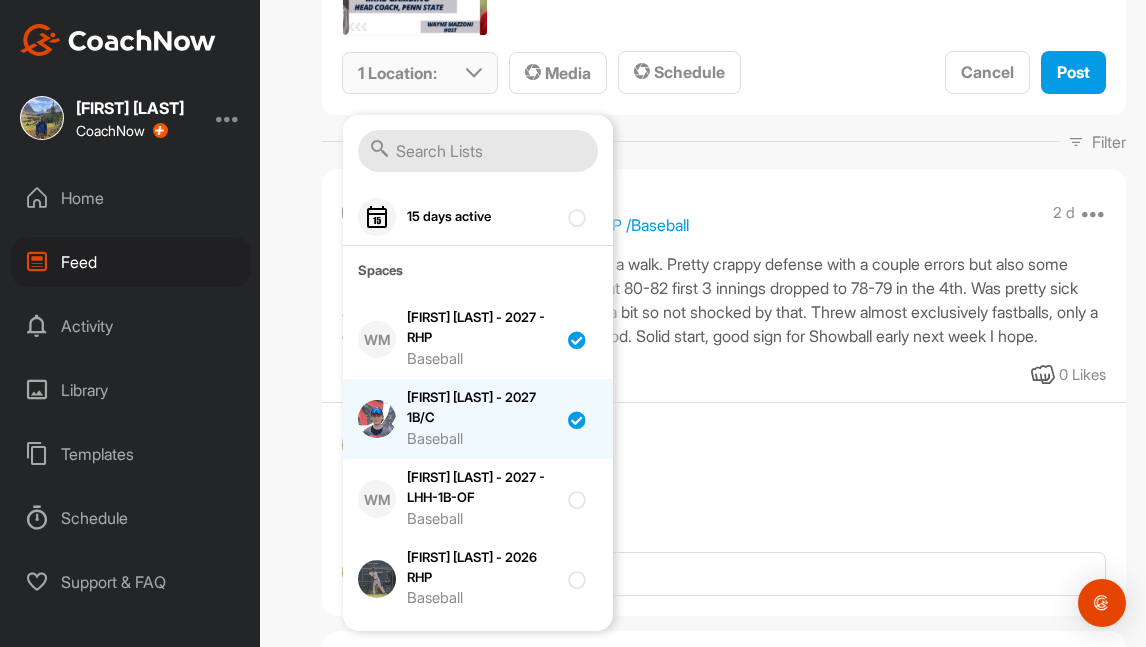 checkbox on "true" 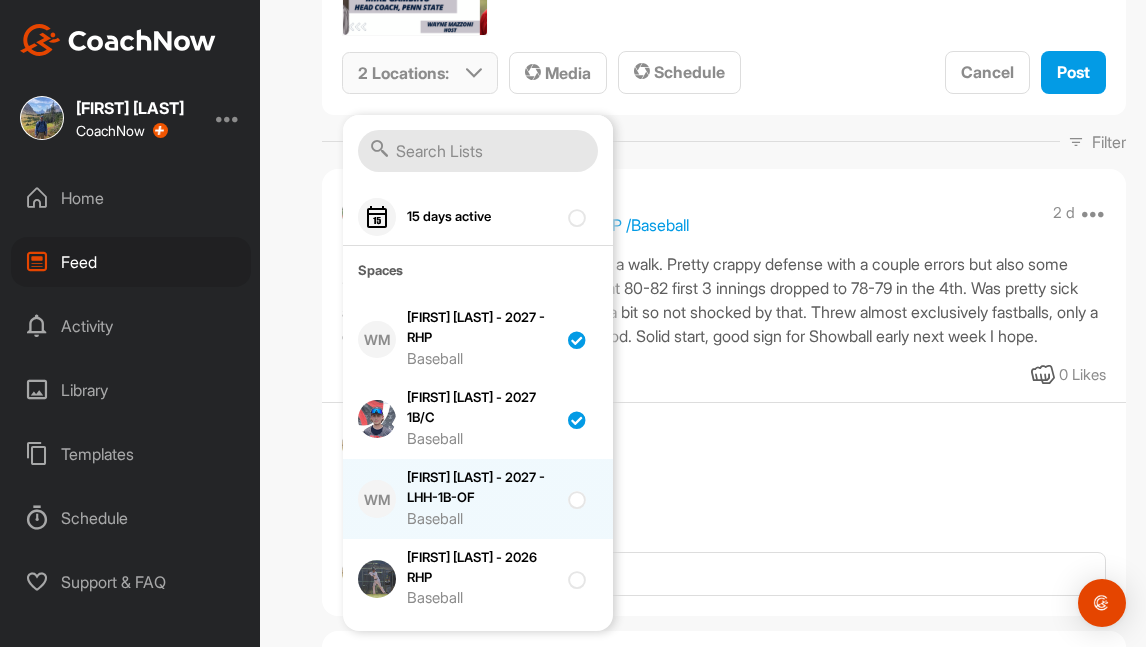 click on "[FIRST] [LAST] - 2027 - LHH-1B-OF Baseball" at bounding box center [482, 499] 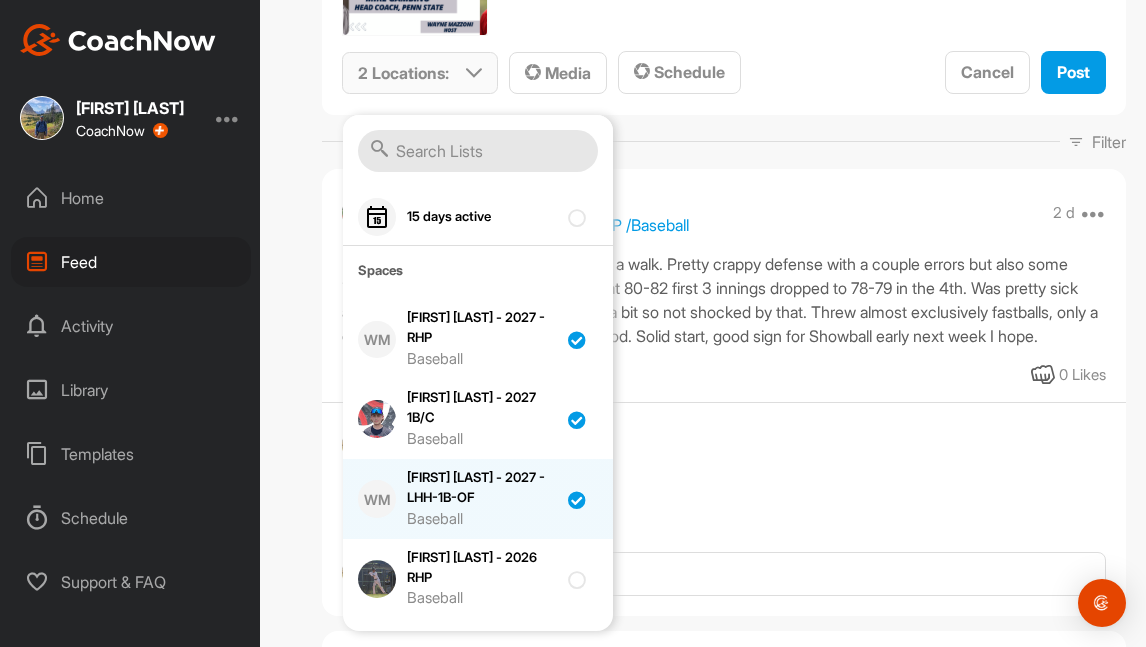 checkbox on "true" 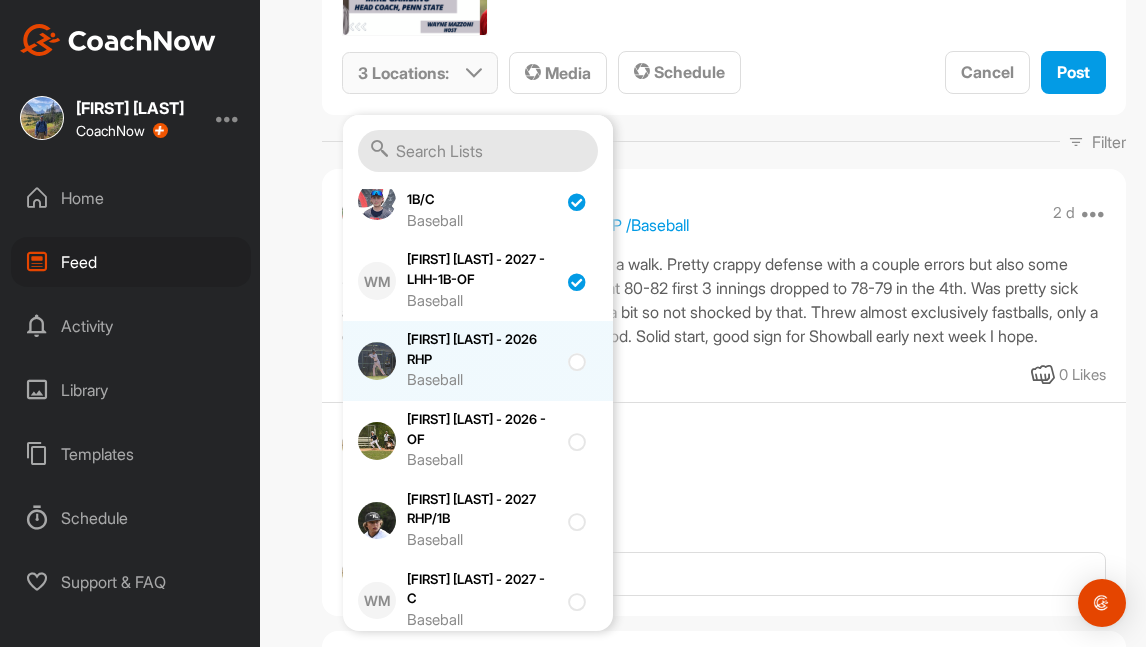 scroll, scrollTop: 396, scrollLeft: 0, axis: vertical 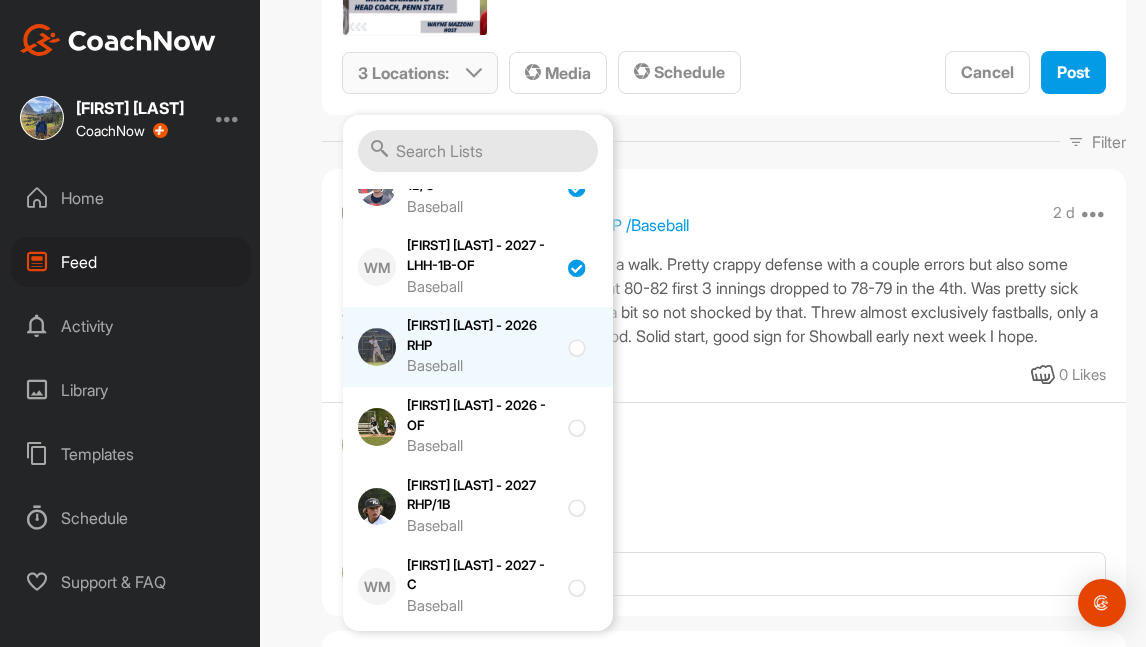 click on "Baseball" at bounding box center (482, 366) 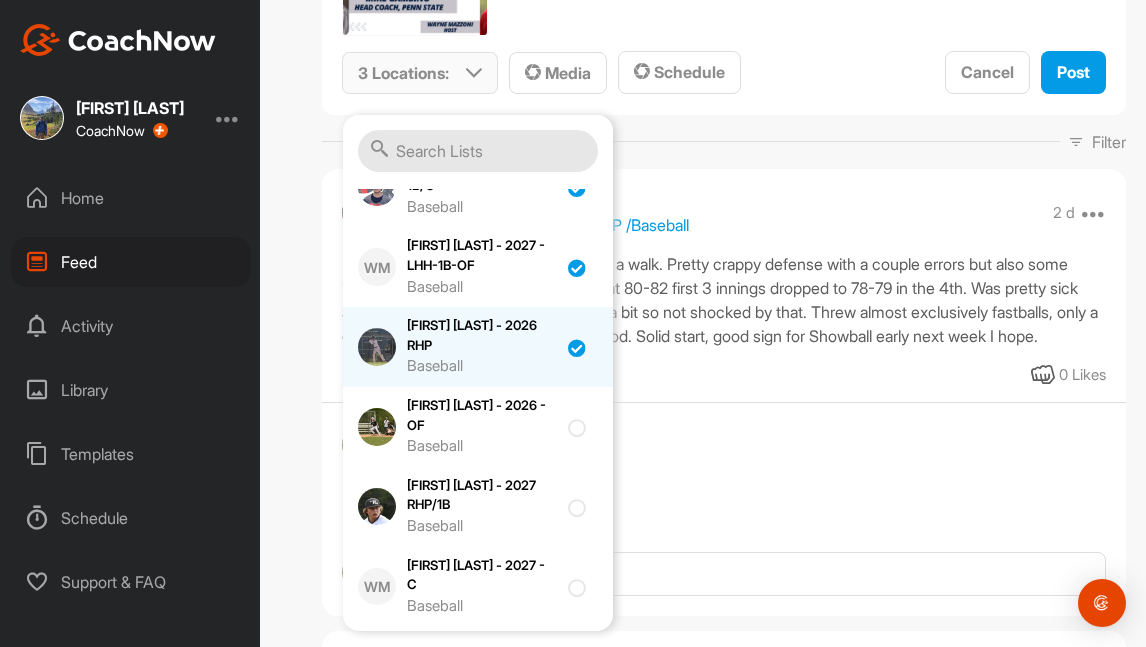 checkbox on "true" 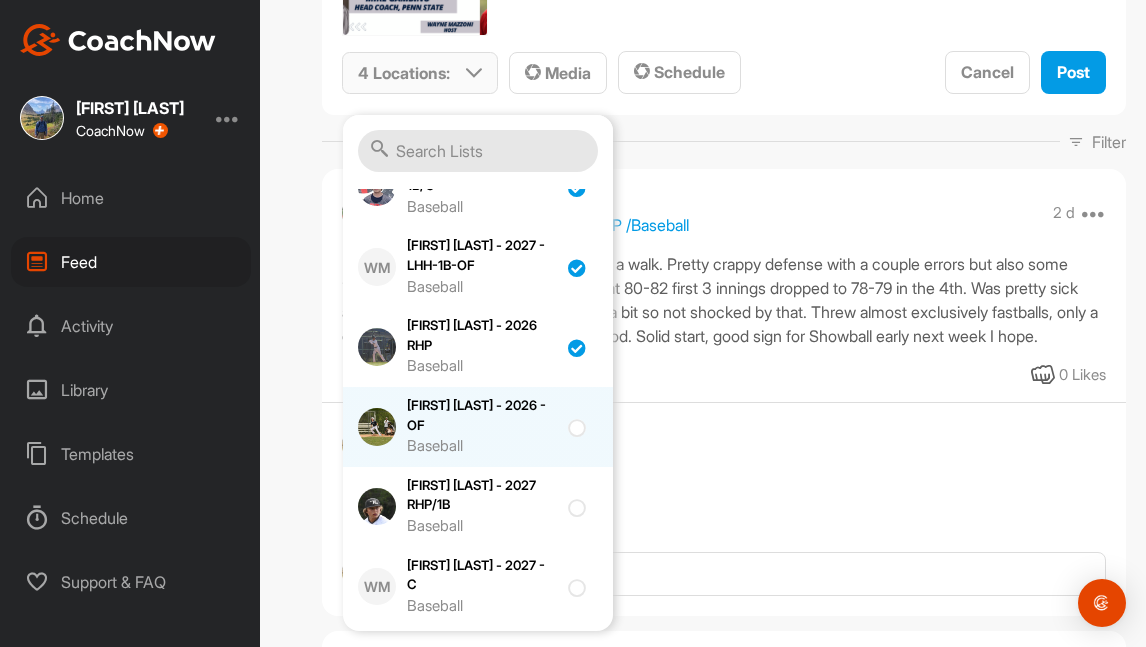 click on "[FIRST] [LAST] - 2026 - OF Baseball" at bounding box center (482, 427) 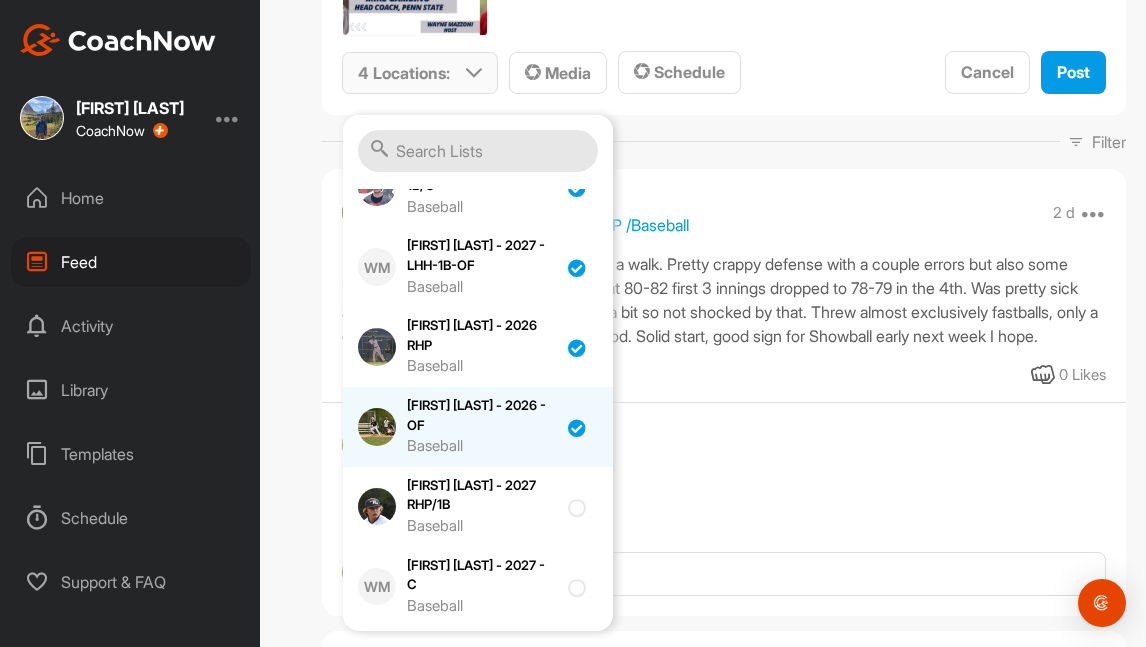 checkbox on "true" 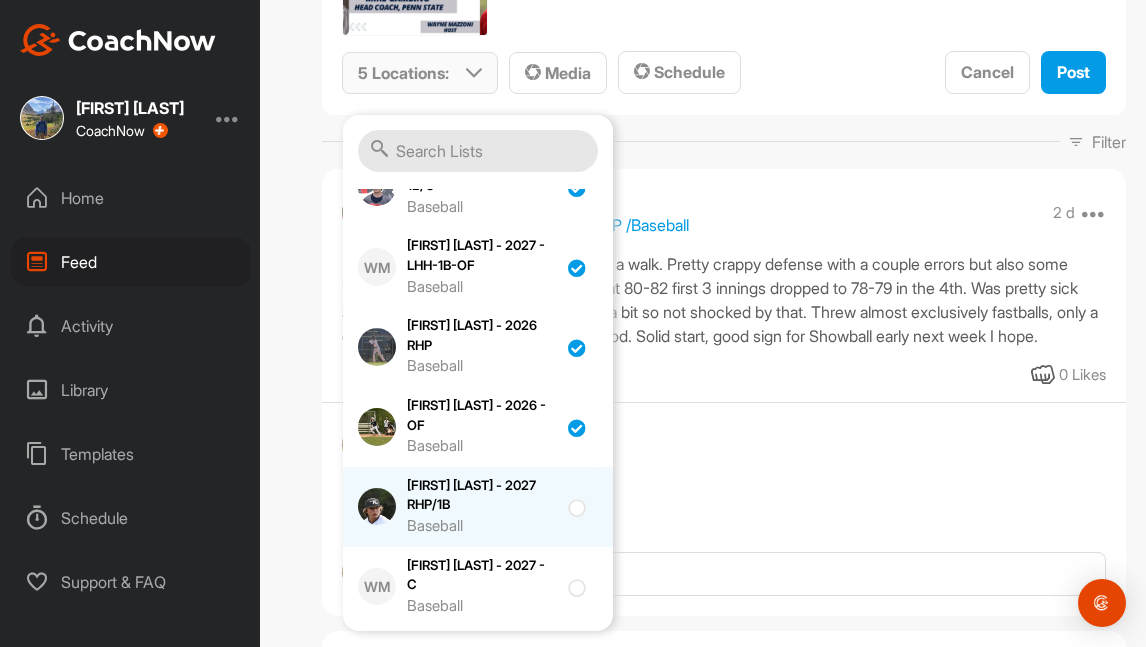 click on "[FIRST] [LAST] - 2027 RHP/1B Baseball" at bounding box center (482, 507) 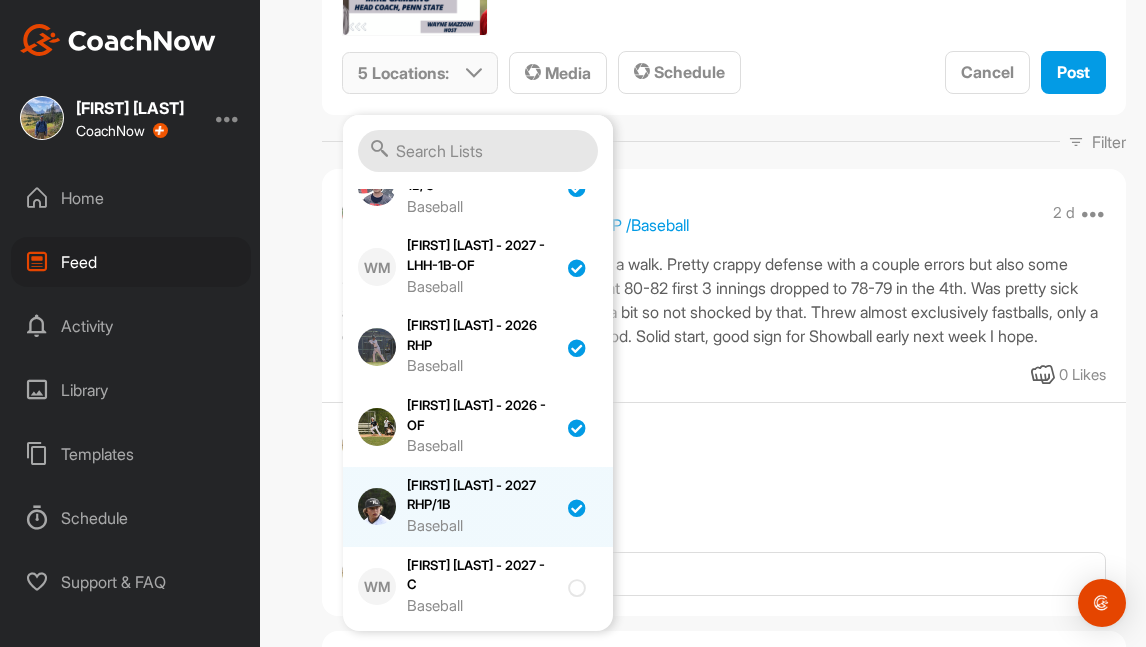 checkbox on "true" 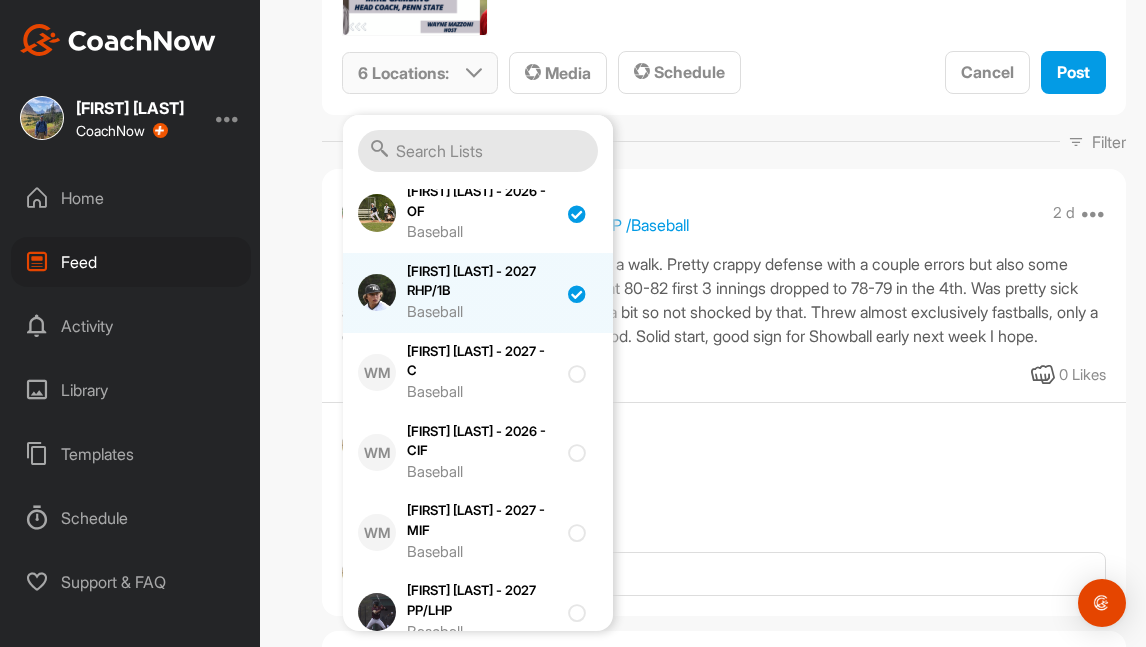 scroll, scrollTop: 643, scrollLeft: 0, axis: vertical 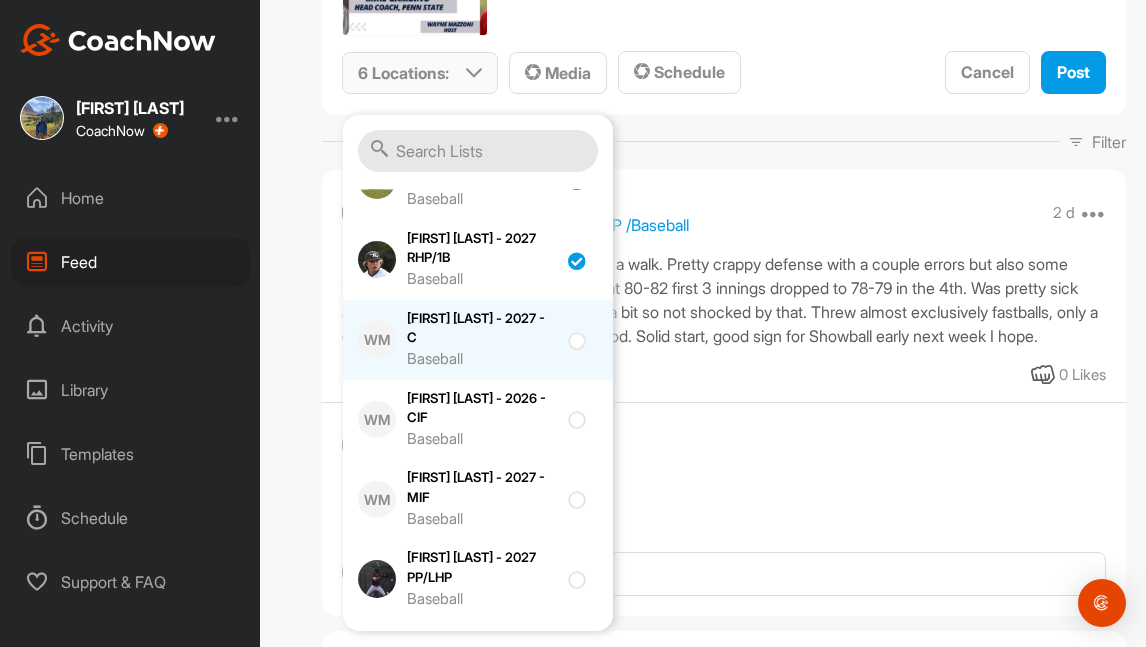 click on "[FIRST] [LAST] - 2027 - C Baseball" at bounding box center [482, 340] 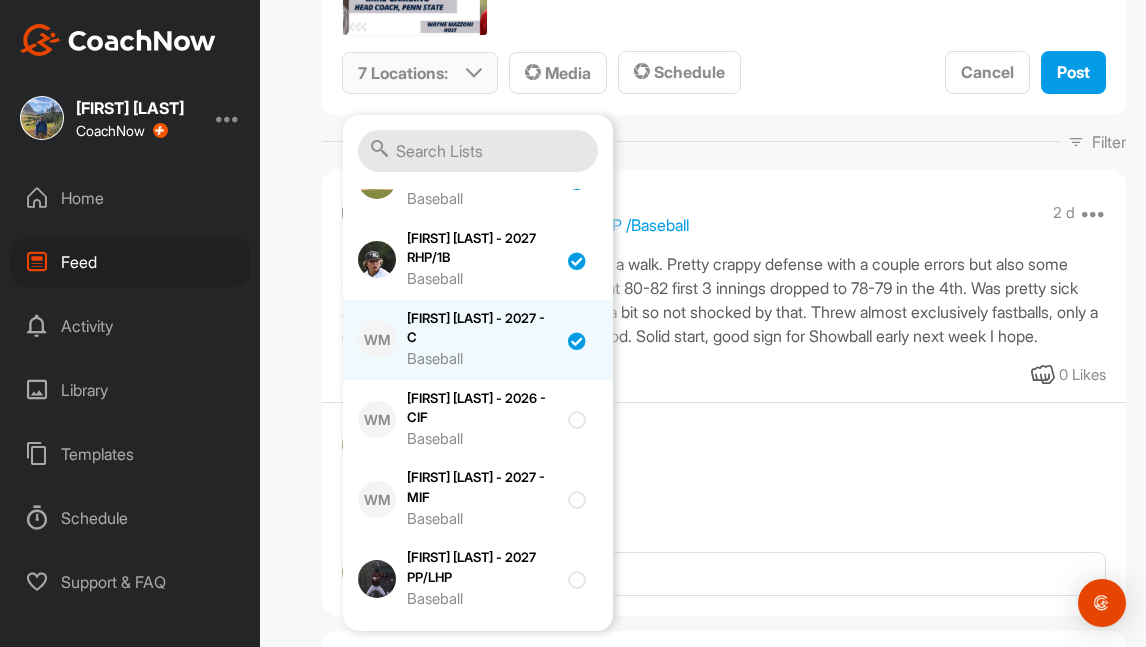 checkbox on "true" 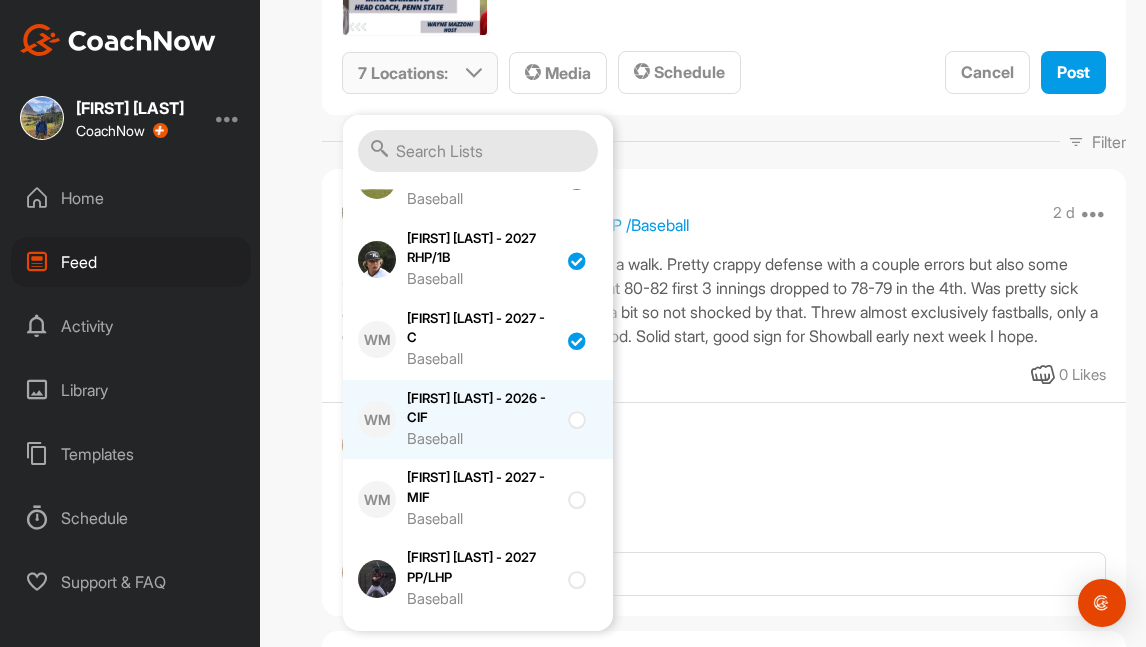 click on "[FIRST] [LAST] - 2026 - CIF Baseball" at bounding box center (482, 420) 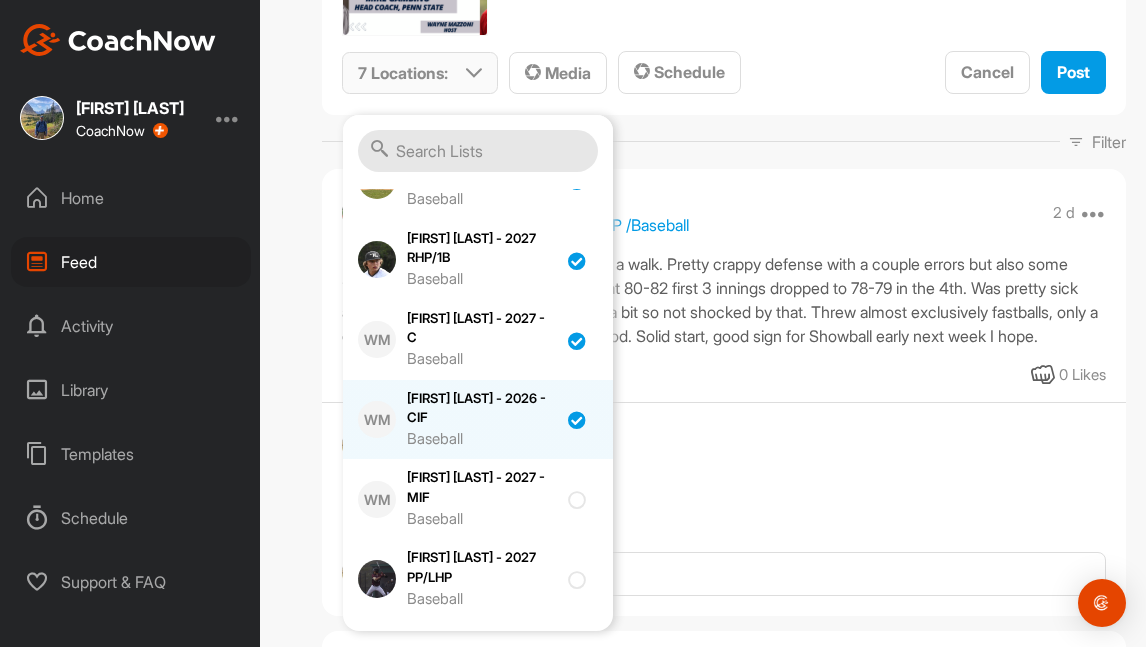 checkbox on "true" 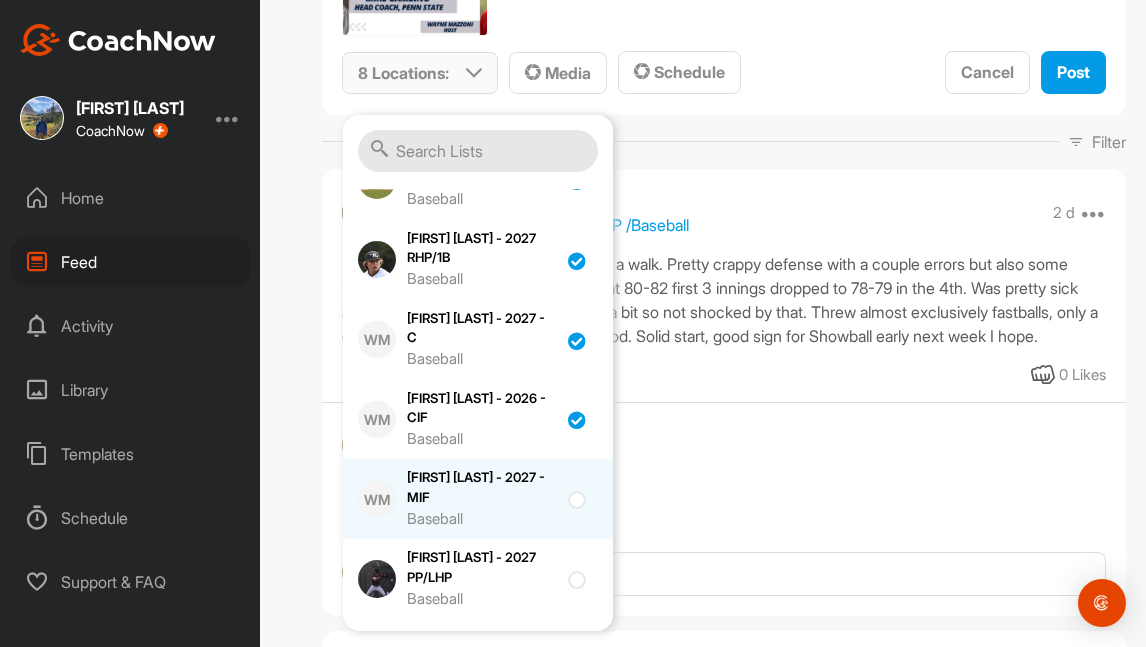 click on "[FIRST] [LAST] - 2027 - MIF Baseball" at bounding box center [482, 499] 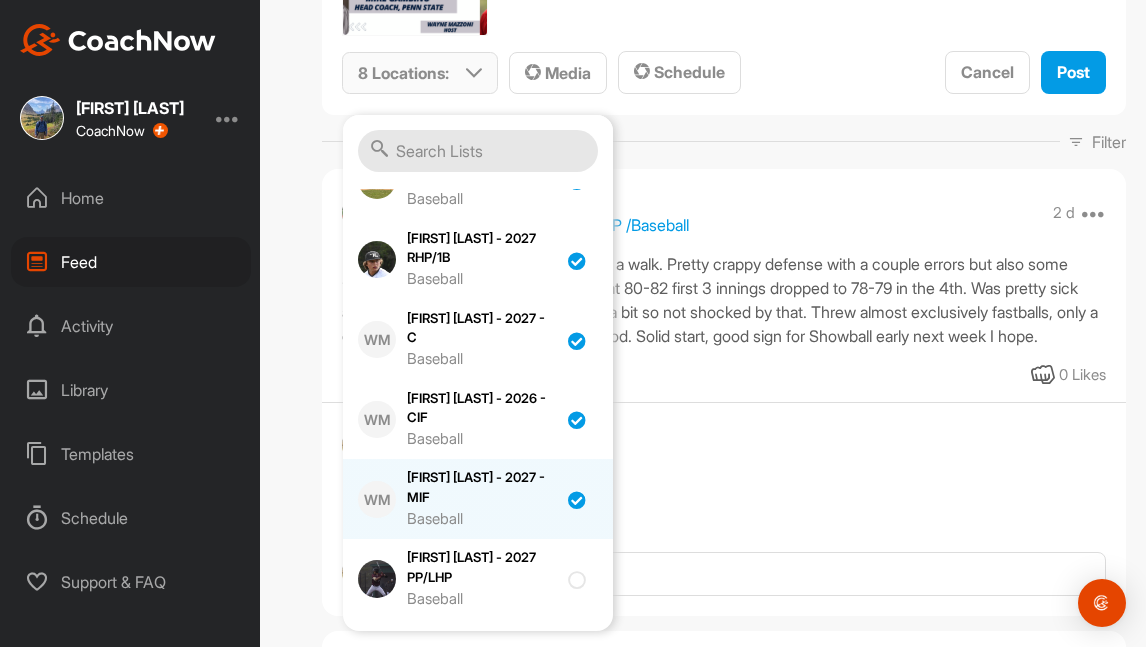 checkbox on "true" 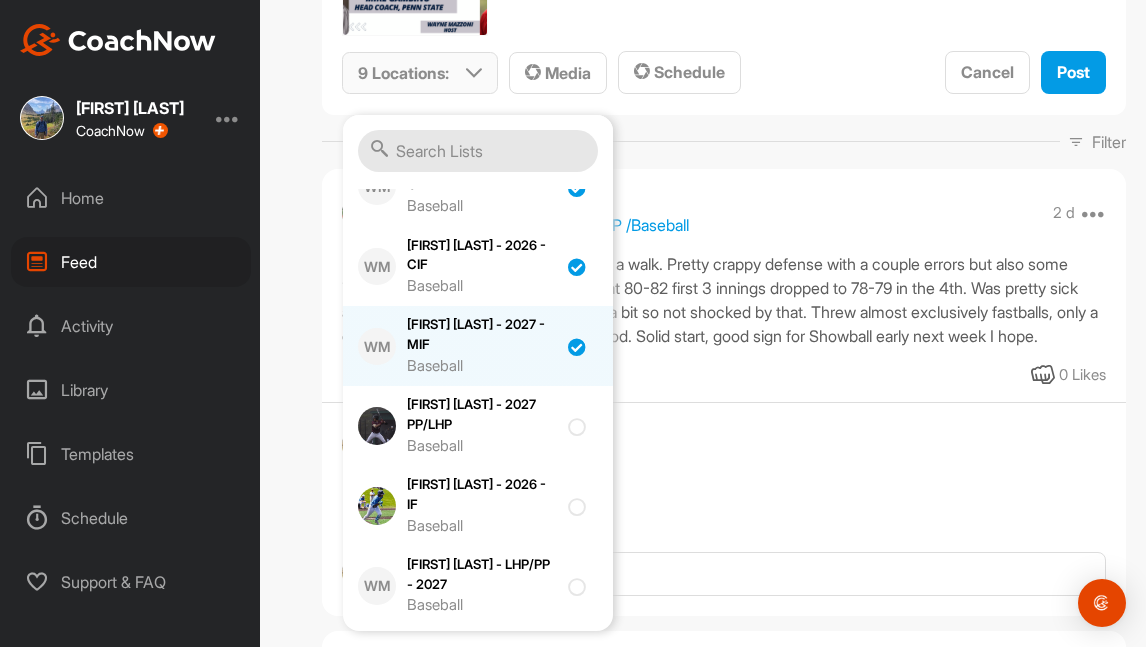 scroll, scrollTop: 853, scrollLeft: 0, axis: vertical 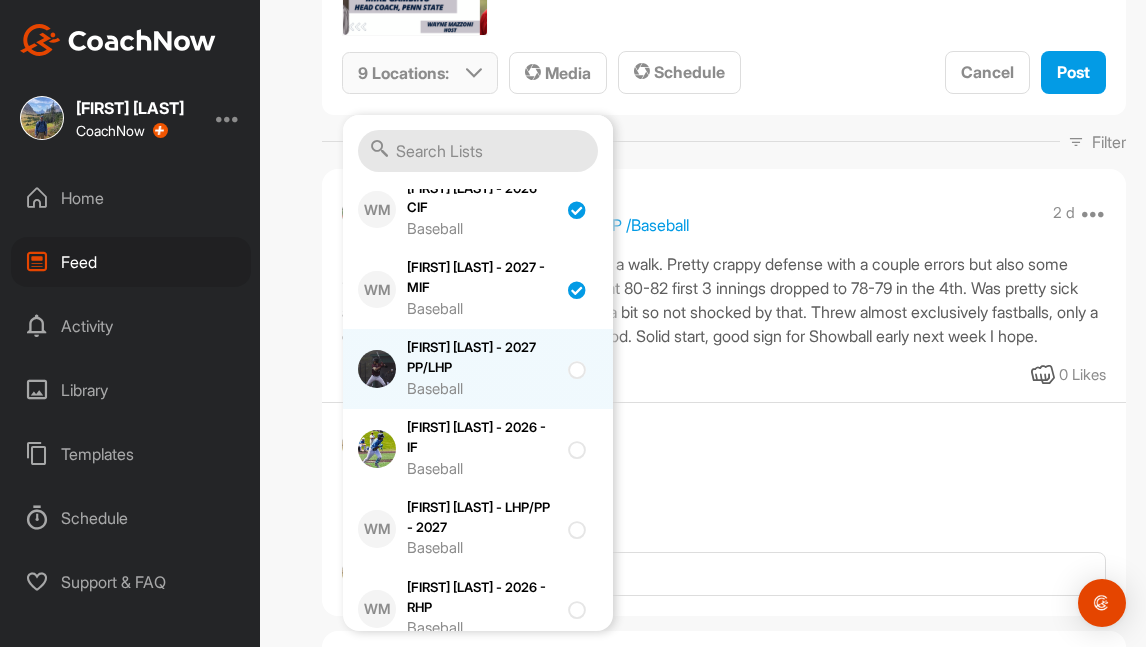 click on "[FIRST] [LAST] - 2027 PP/LHP Baseball" at bounding box center (482, 369) 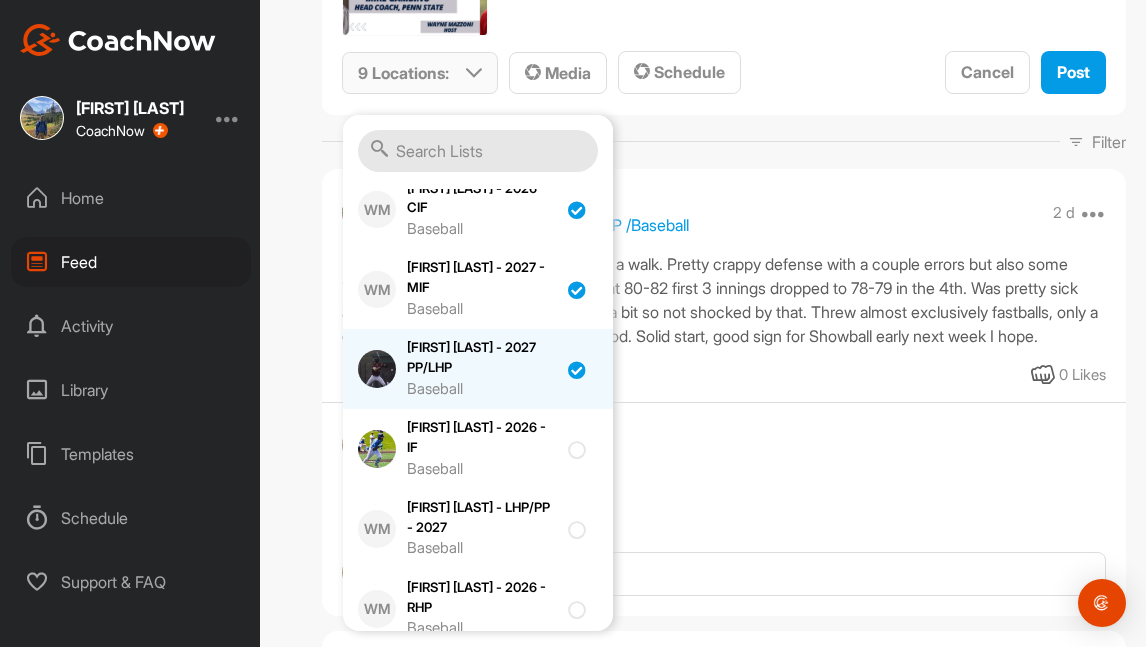 checkbox on "true" 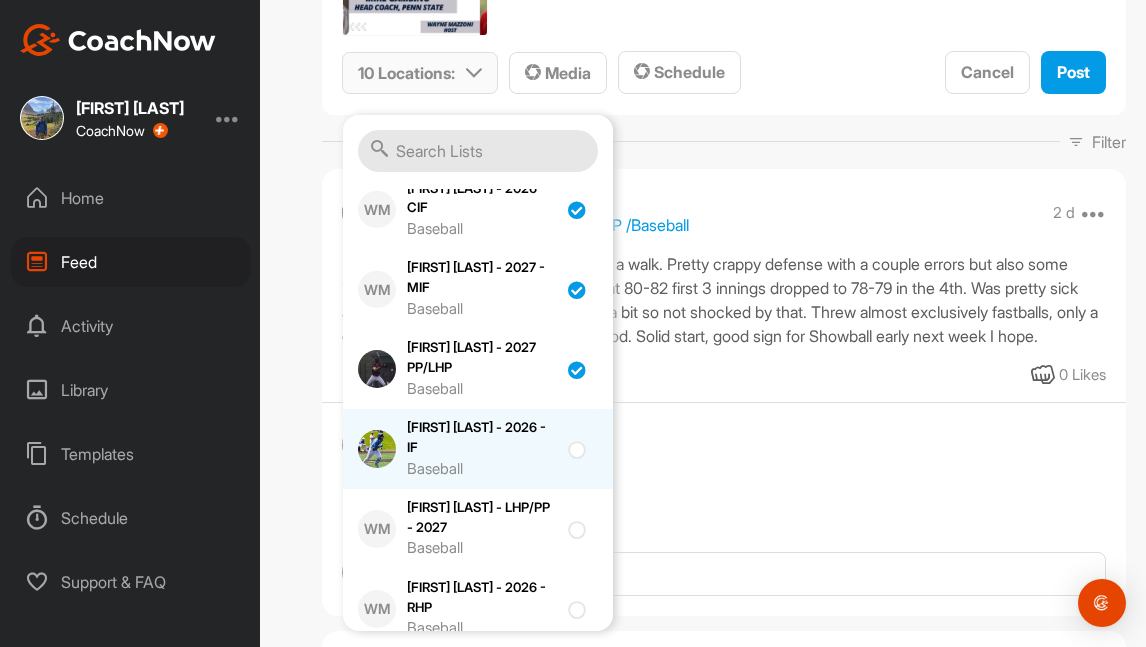 click on "[FIRST] [LAST] - 2026 - IF Baseball" at bounding box center [482, 449] 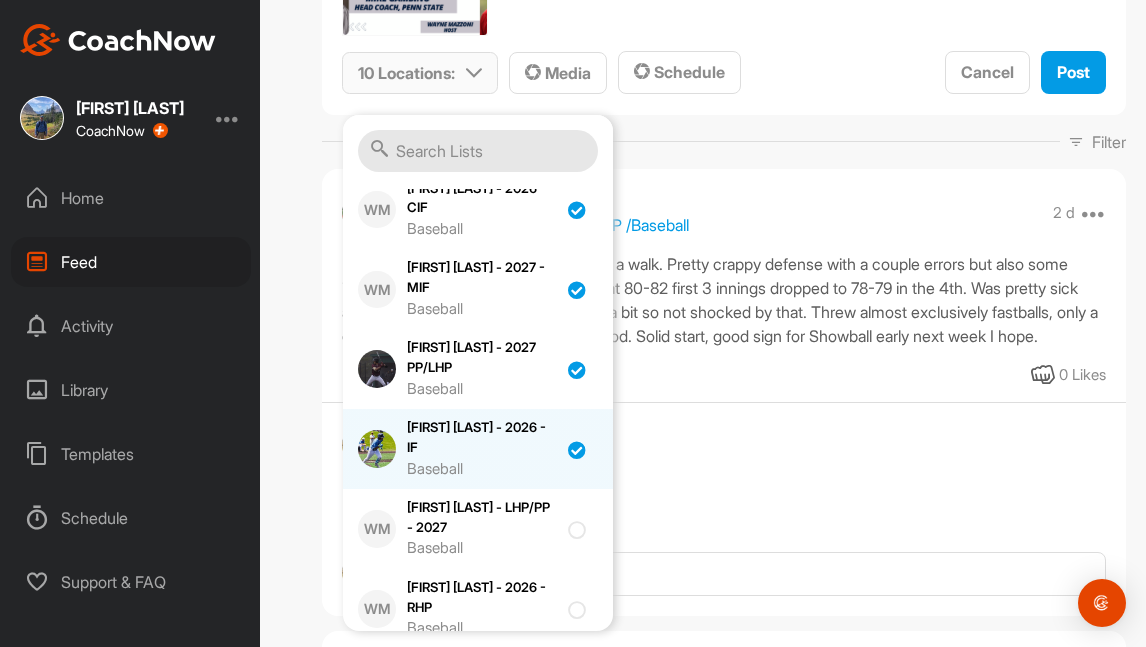 checkbox on "true" 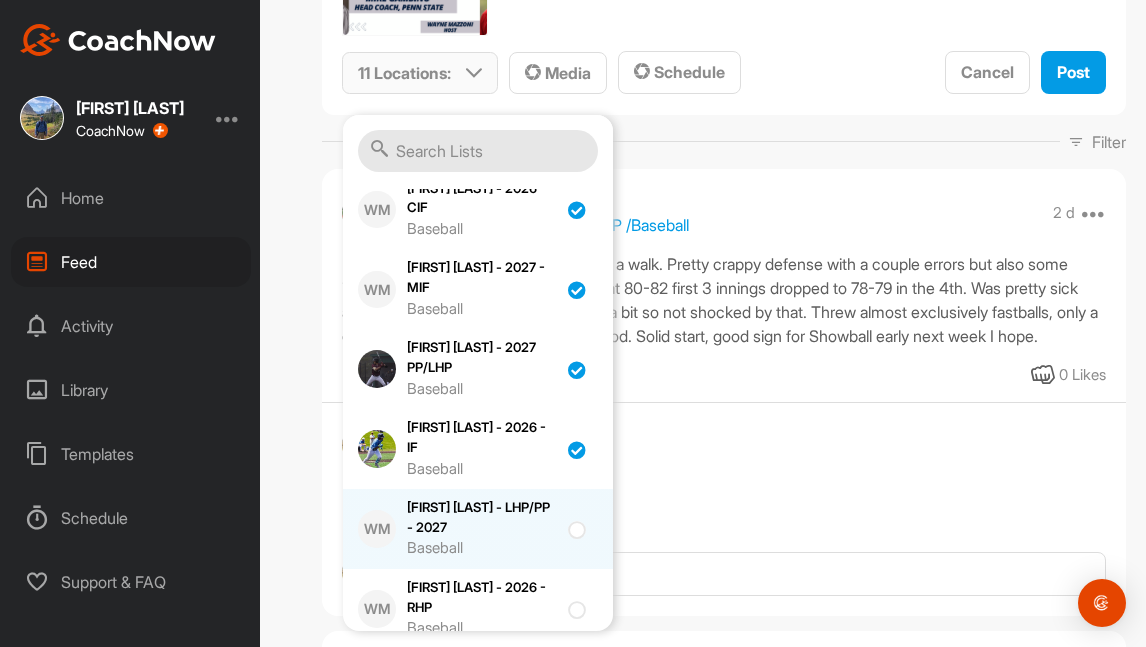 click on "[FIRST] [LAST] - LHP/PP - 2027 Baseball" at bounding box center [482, 529] 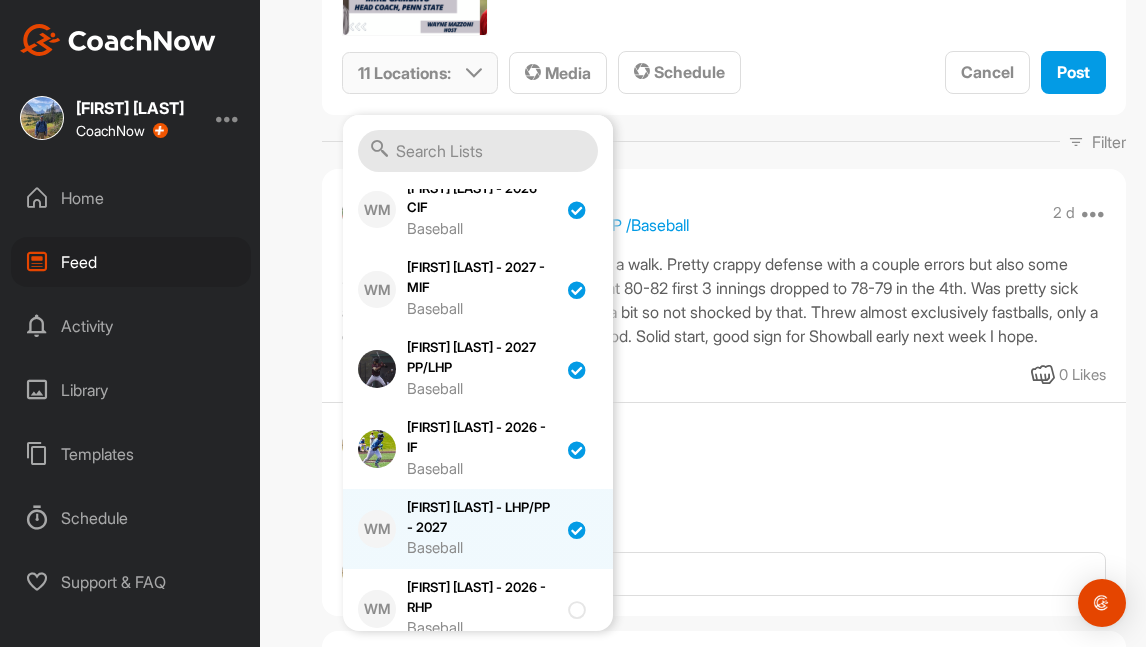 checkbox on "true" 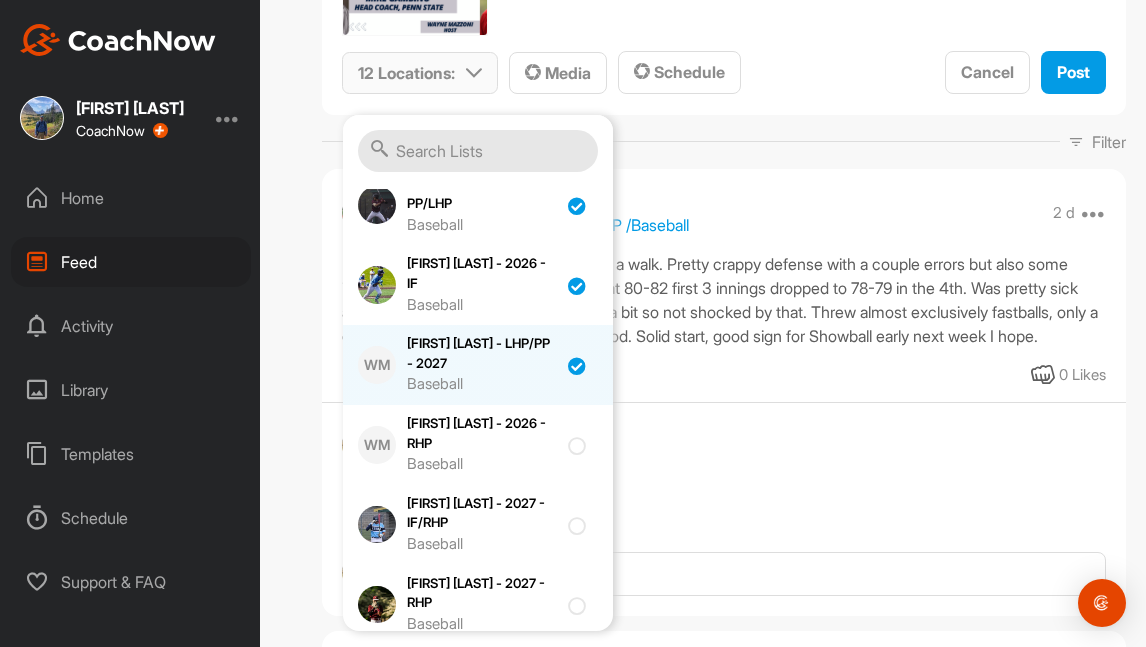 scroll, scrollTop: 1020, scrollLeft: 0, axis: vertical 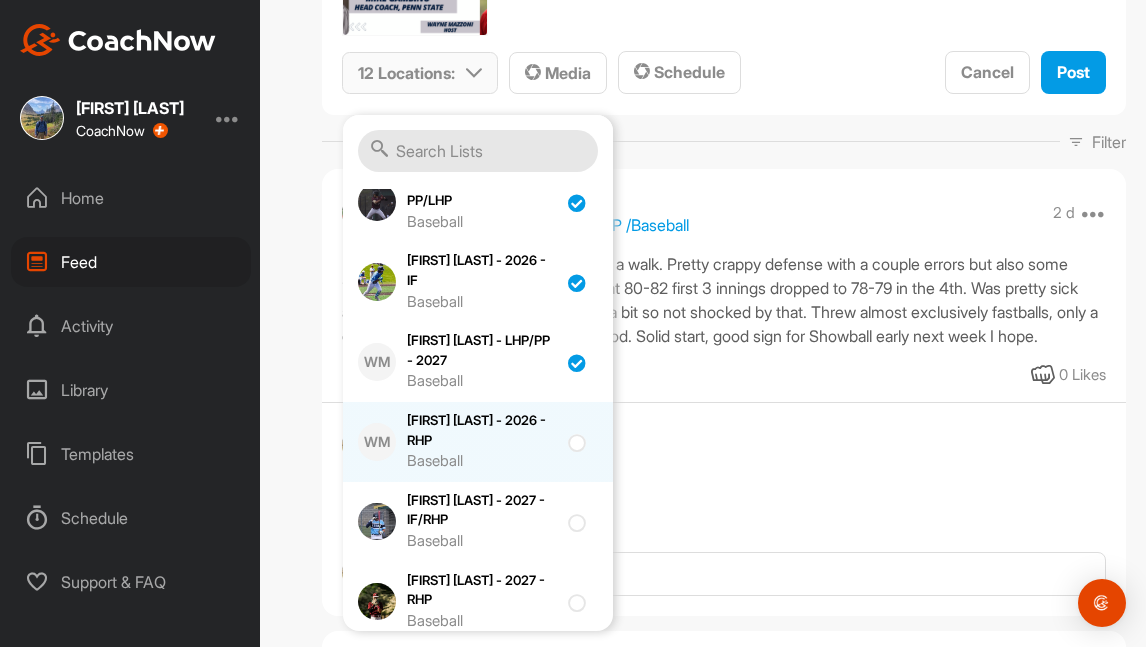 click on "Baseball" at bounding box center [482, 461] 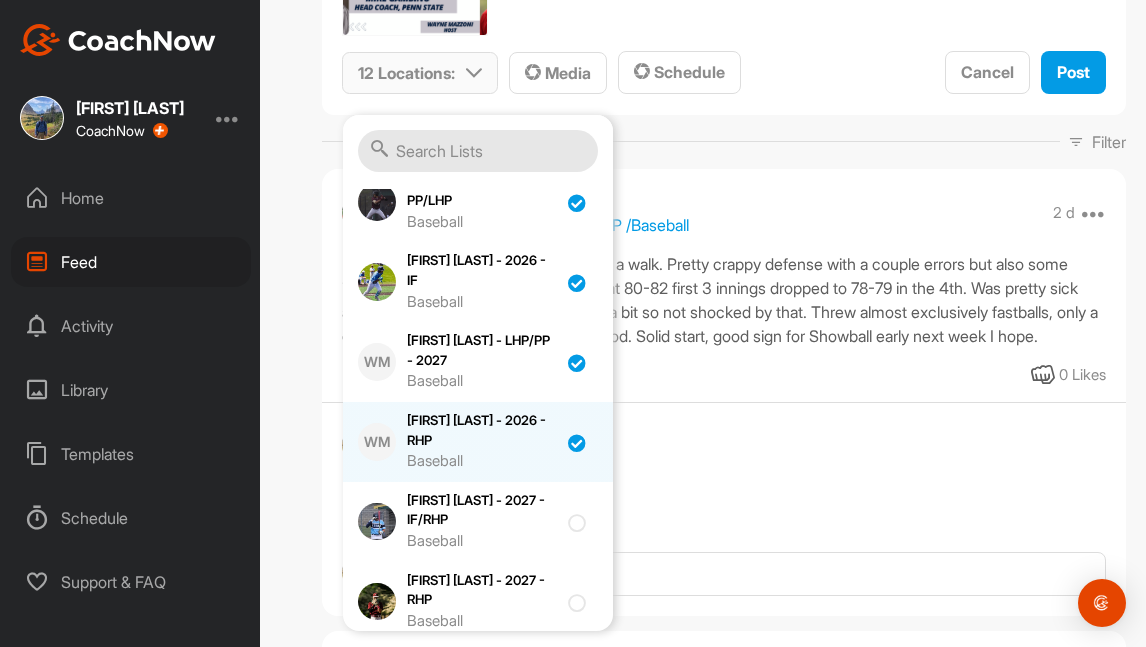 checkbox on "true" 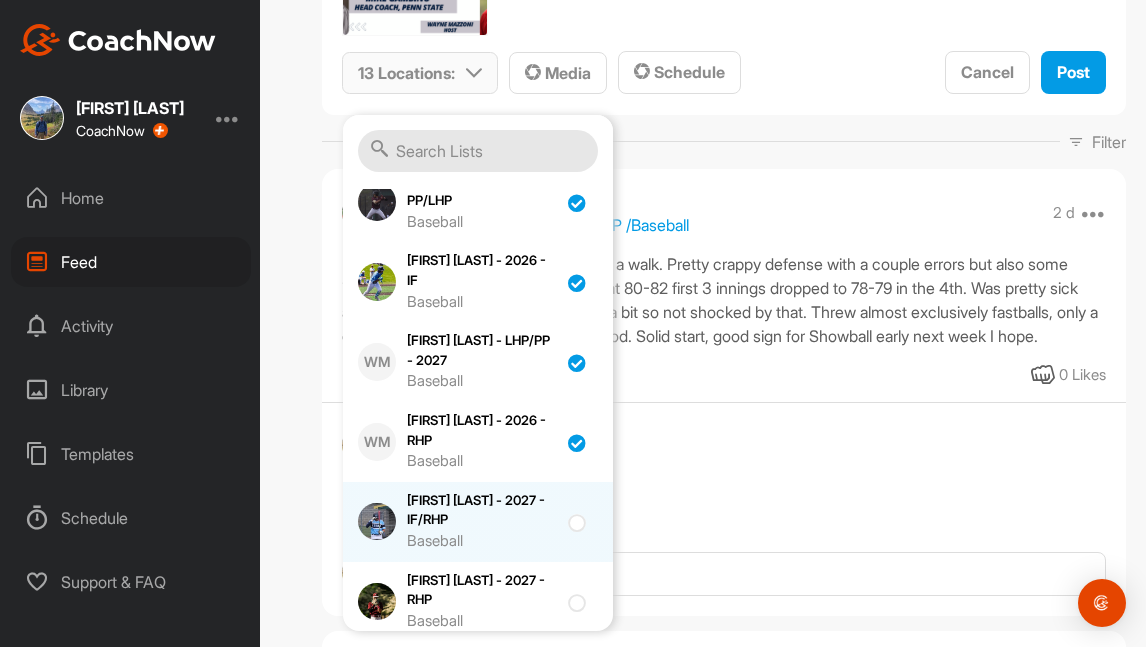 click on "[FIRST] [LAST] - 2027 - IF/RHP Baseball" at bounding box center (482, 522) 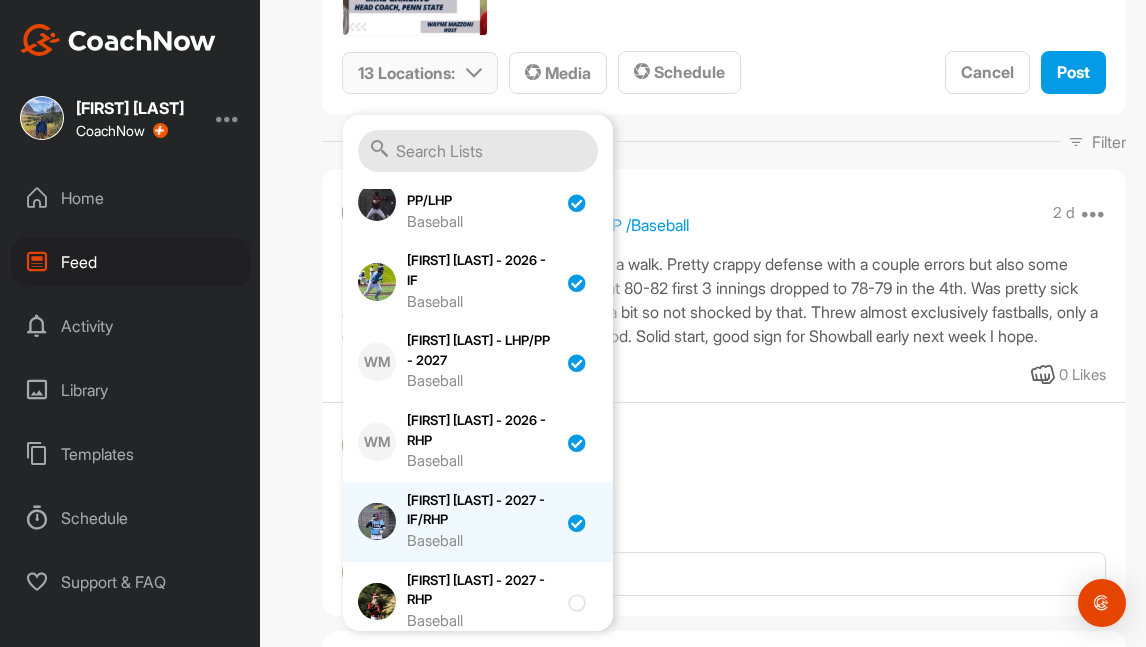 checkbox on "true" 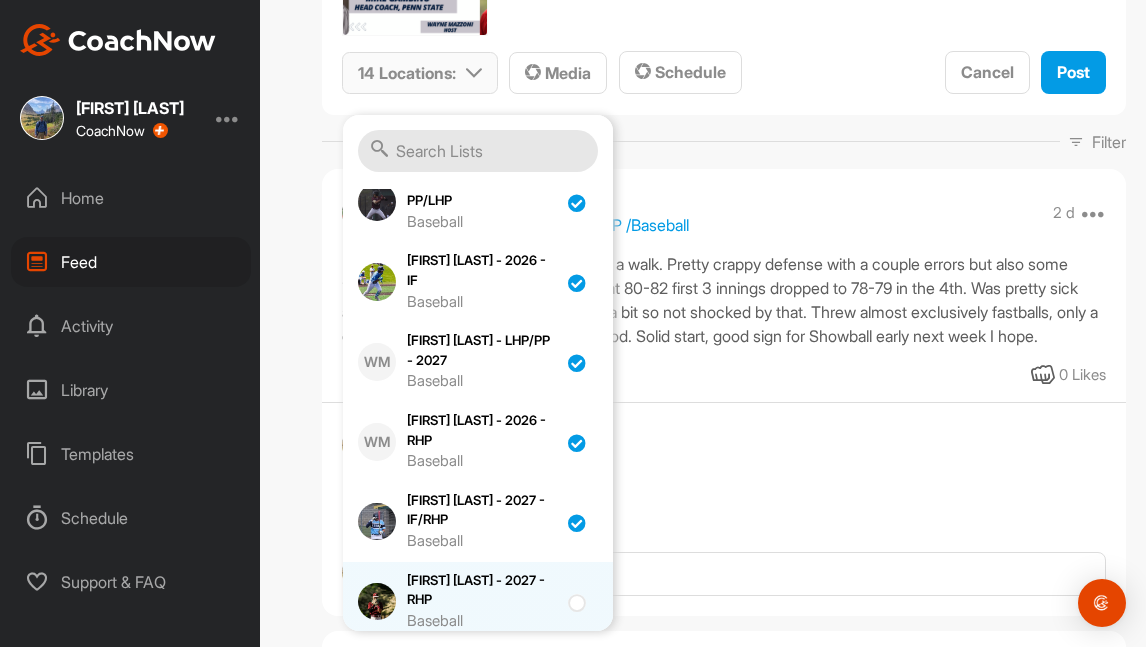 click on "[FIRST] [LAST] - 2027 - RHP Baseball" at bounding box center [482, 602] 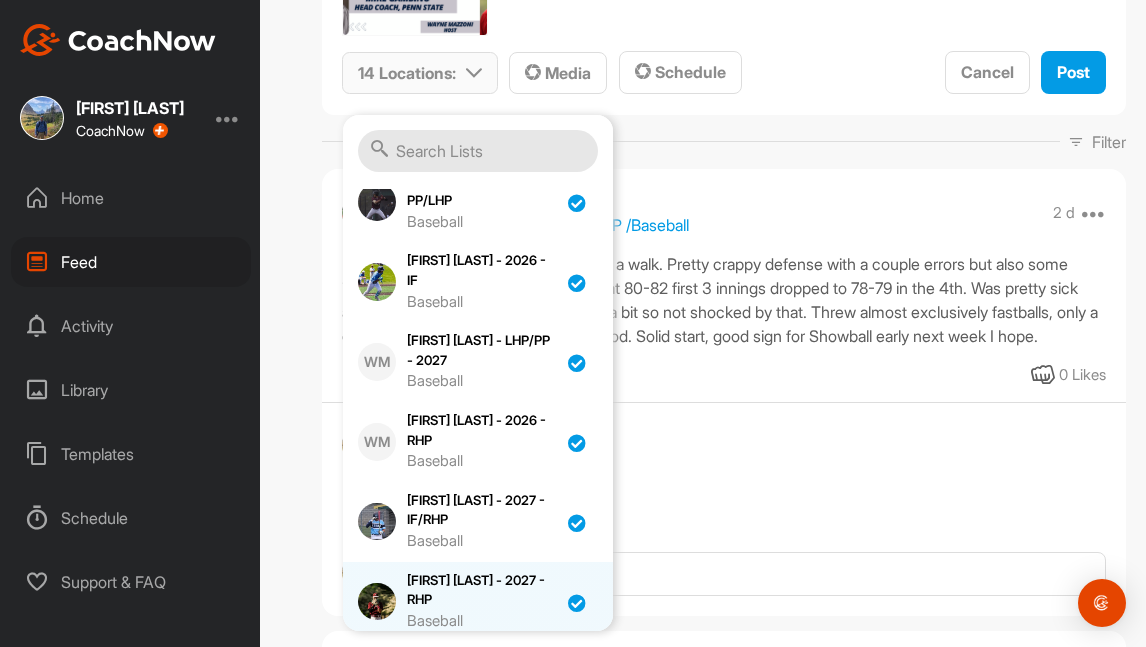 checkbox on "true" 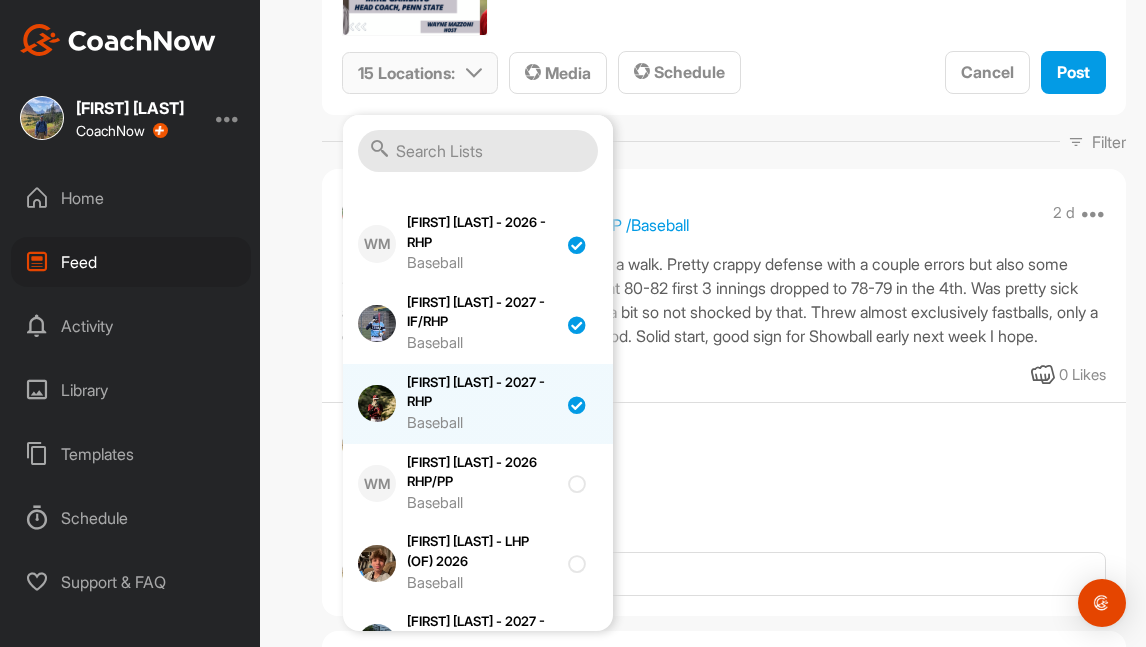 scroll, scrollTop: 1226, scrollLeft: 0, axis: vertical 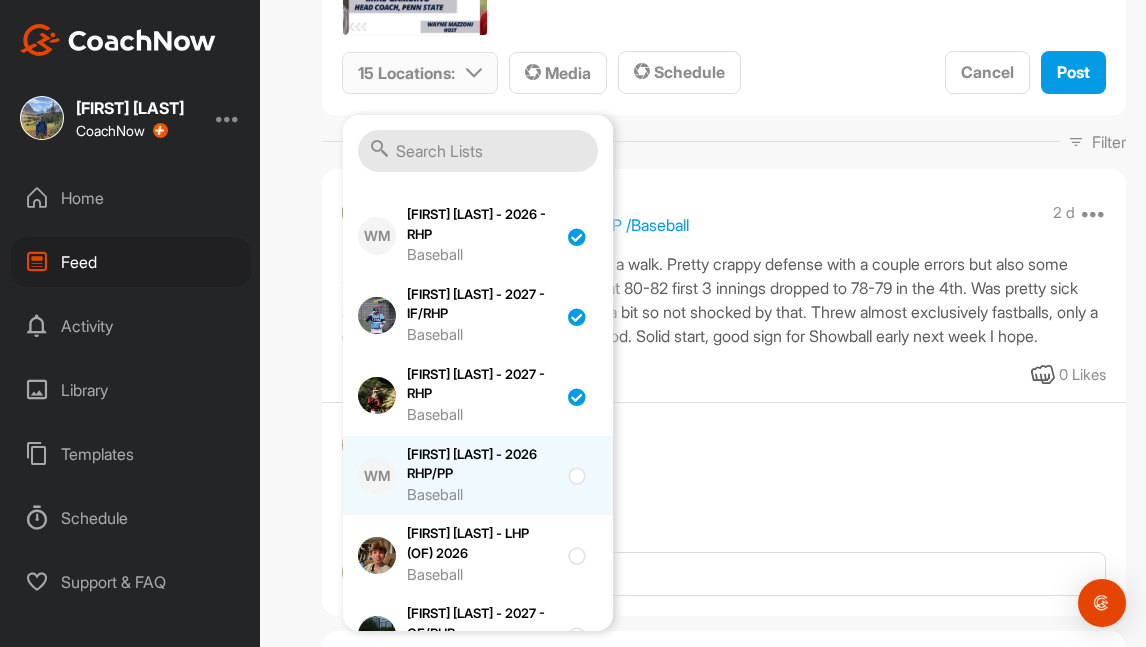 click on "Baseball" at bounding box center (482, 495) 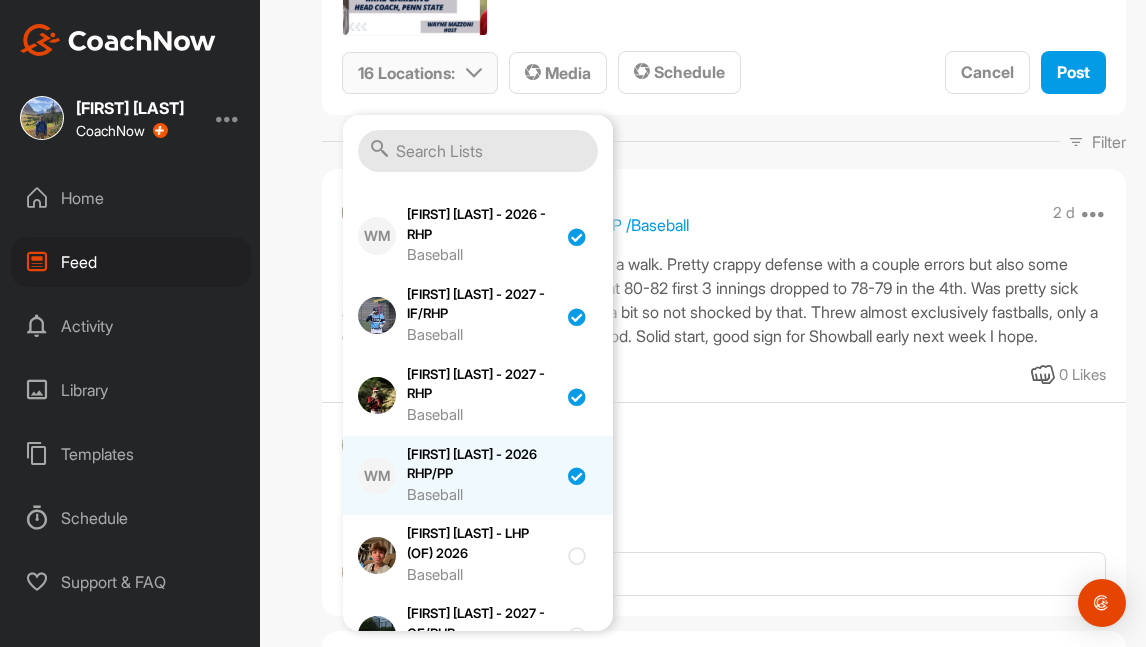 checkbox on "true" 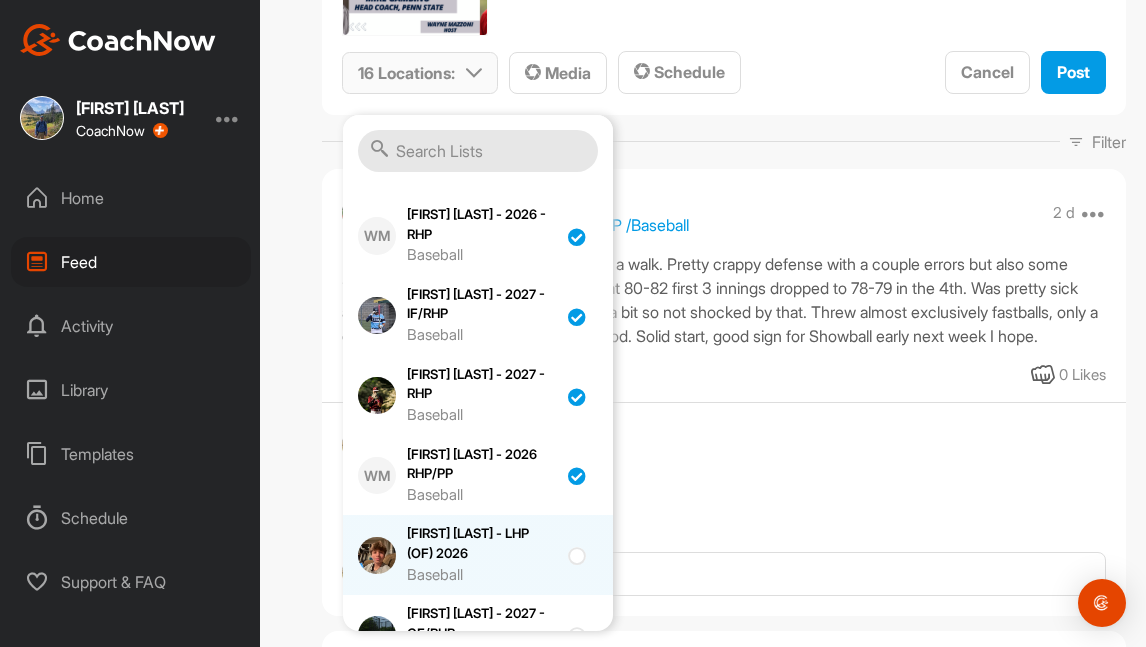 click on "Baseball" at bounding box center [482, 575] 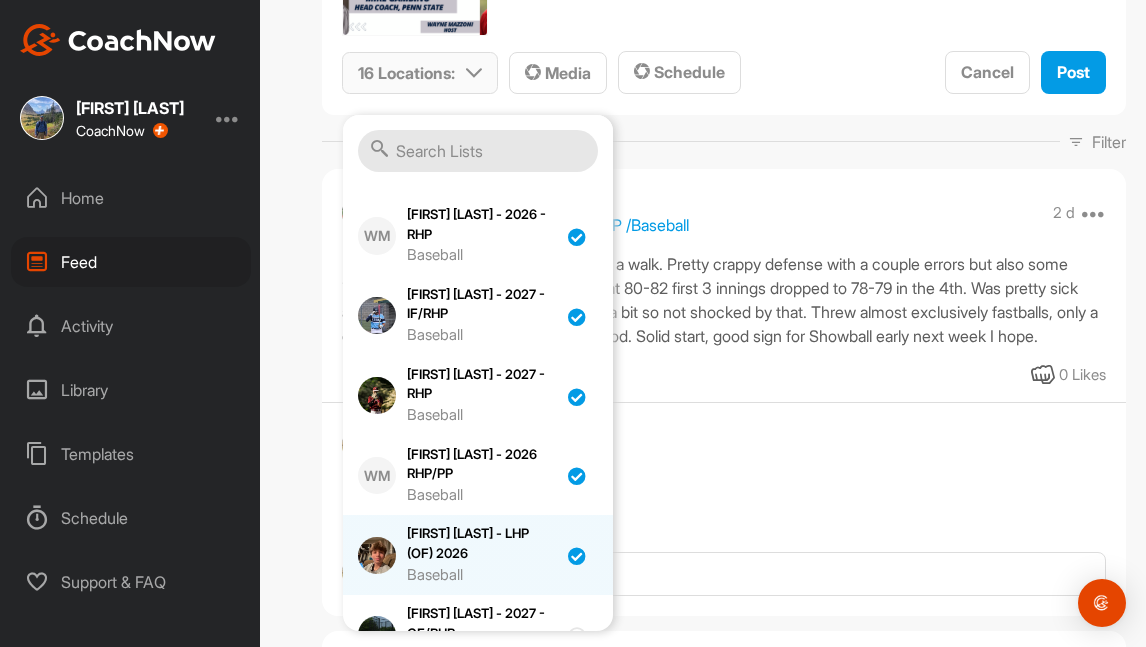 checkbox on "true" 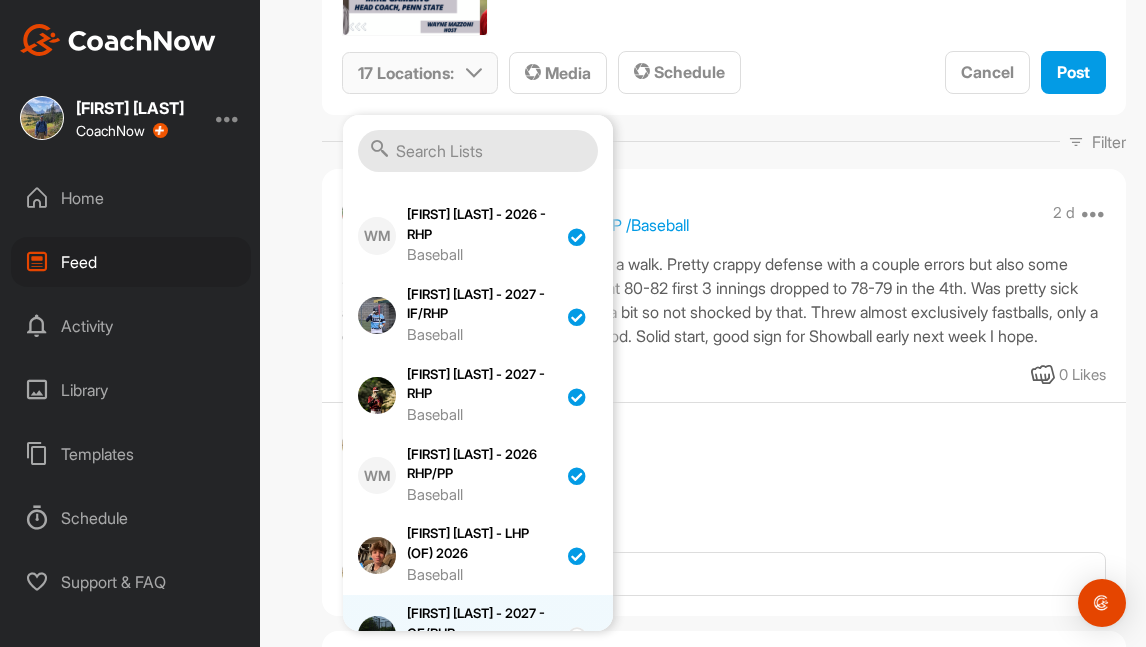 click on "[FIRST] [LAST] - 2027 - CF/RHP Baseball" at bounding box center [482, 635] 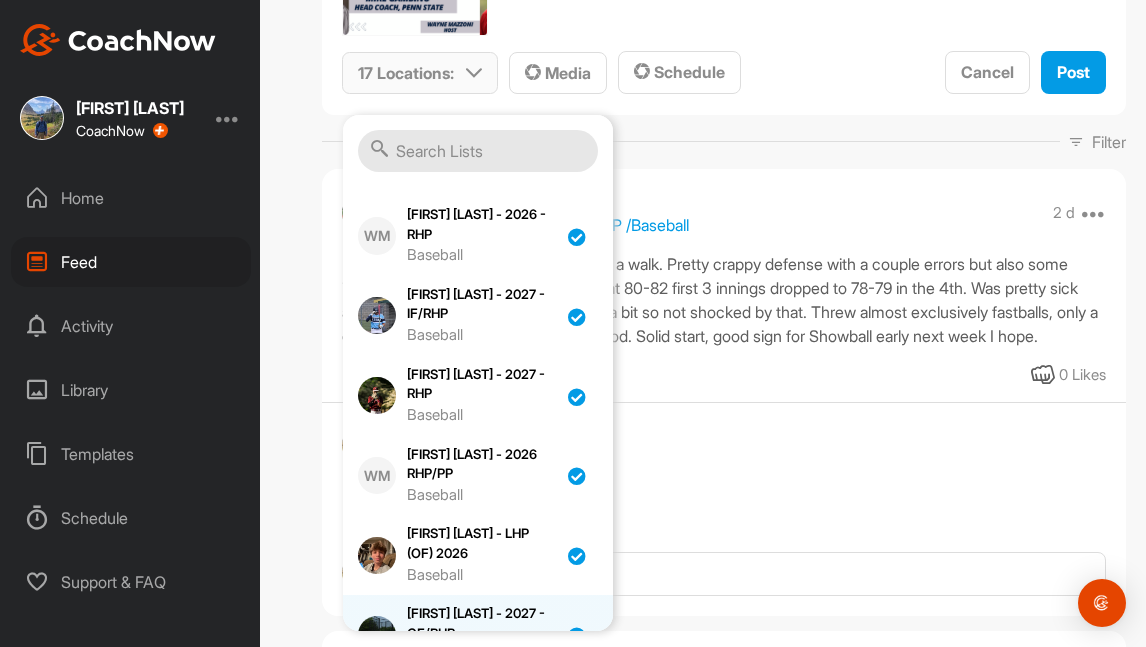 checkbox on "true" 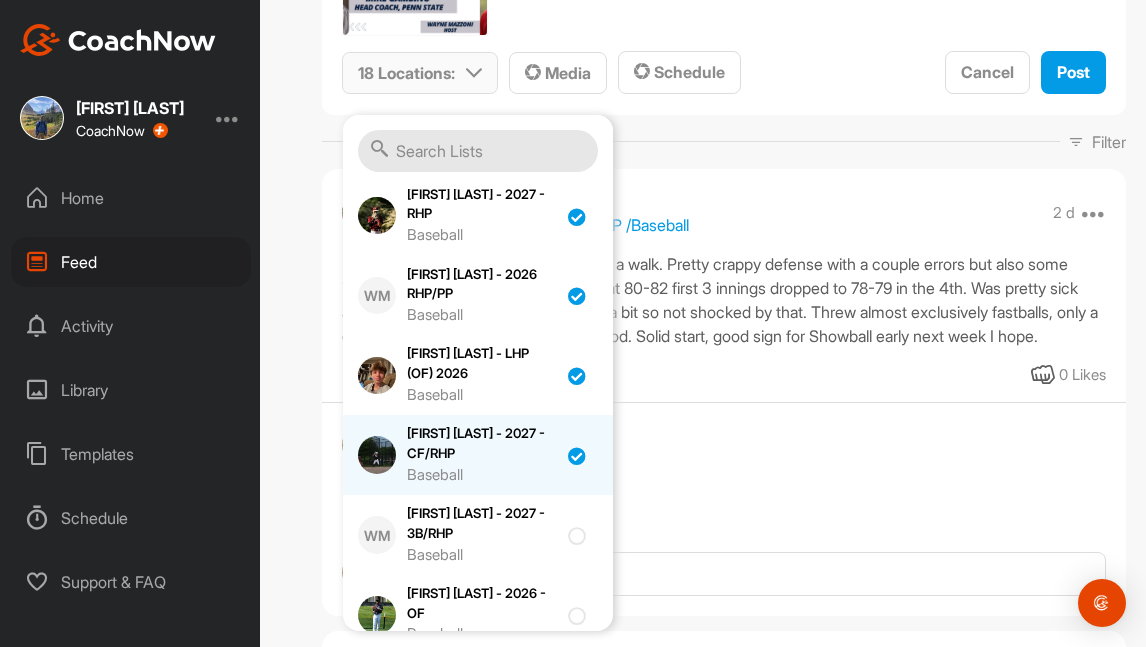 scroll, scrollTop: 1421, scrollLeft: 0, axis: vertical 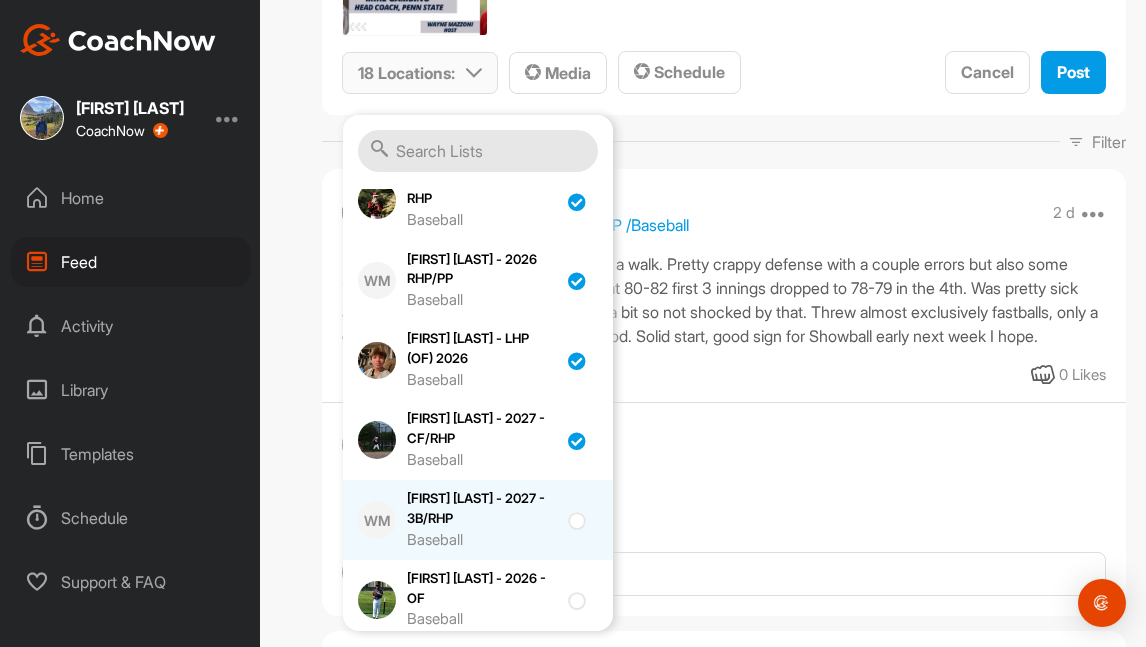 click on "[FIRST] [LAST] - 2027 - 3B/RHP Baseball" at bounding box center (482, 520) 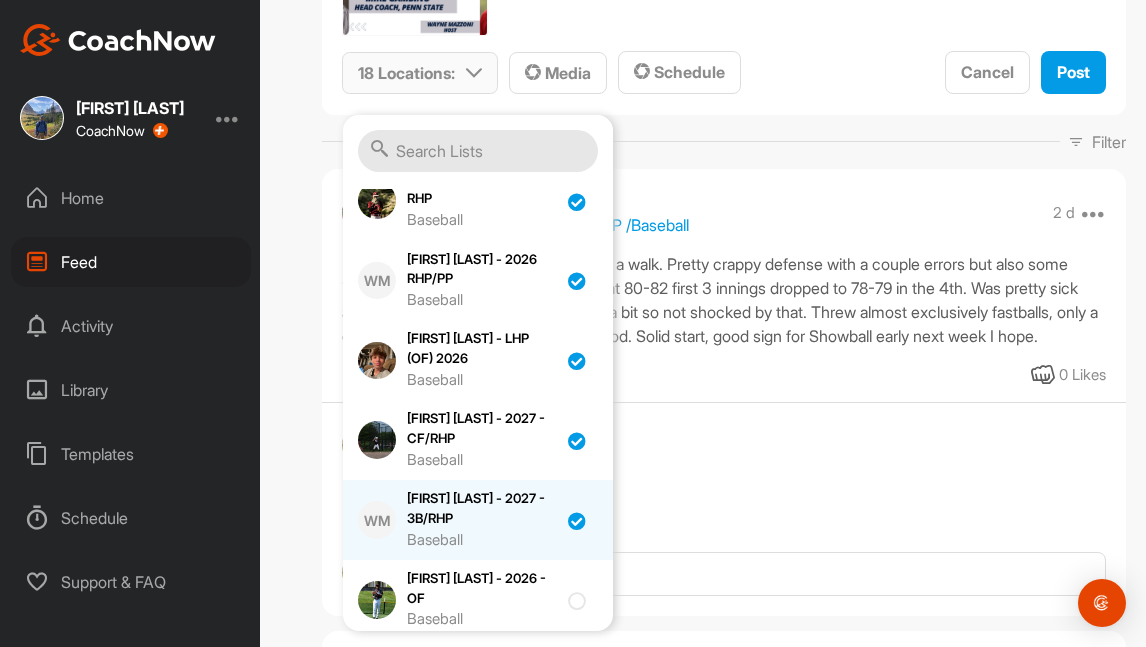 checkbox on "true" 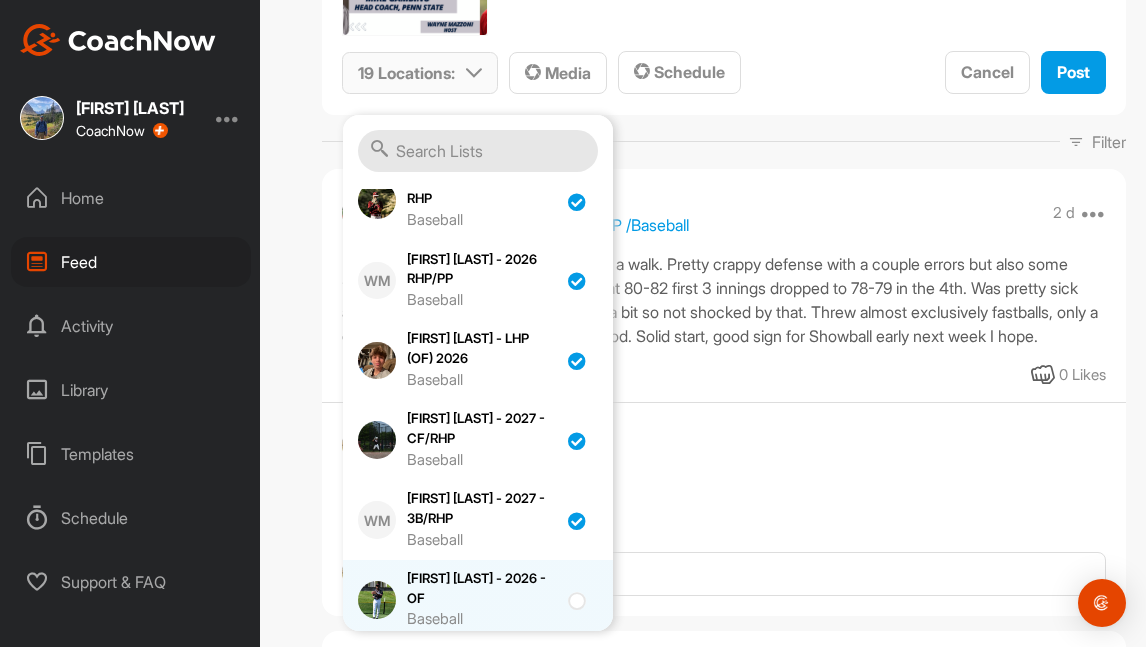 click on "[FIRST] [LAST] - 2026 - OF Baseball" at bounding box center [482, 600] 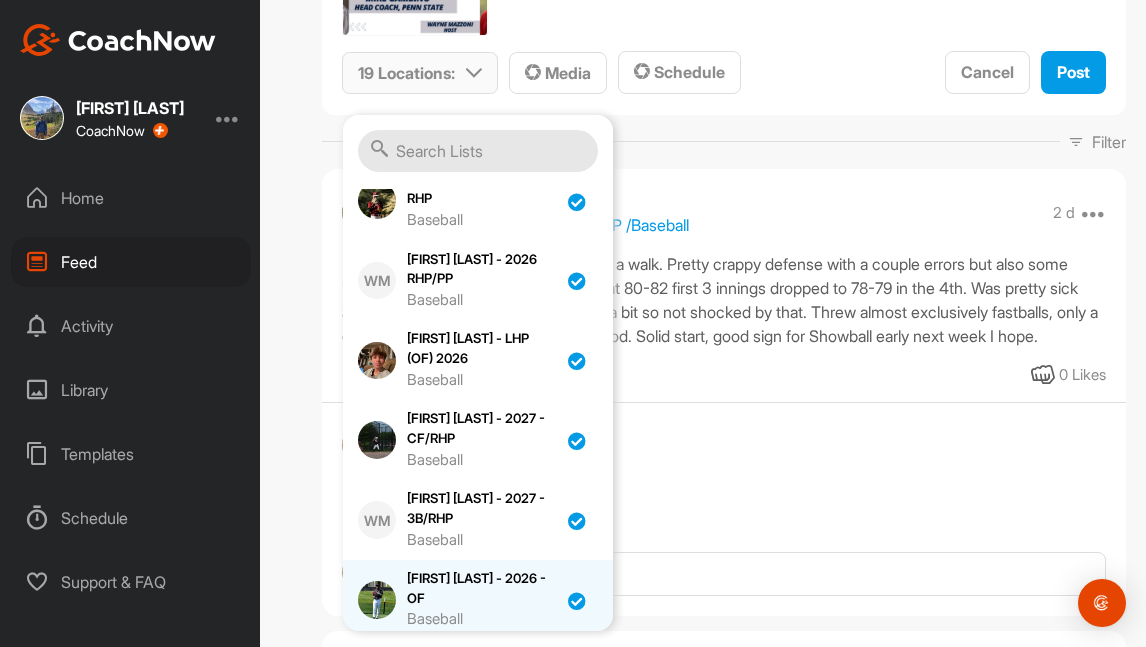 checkbox on "true" 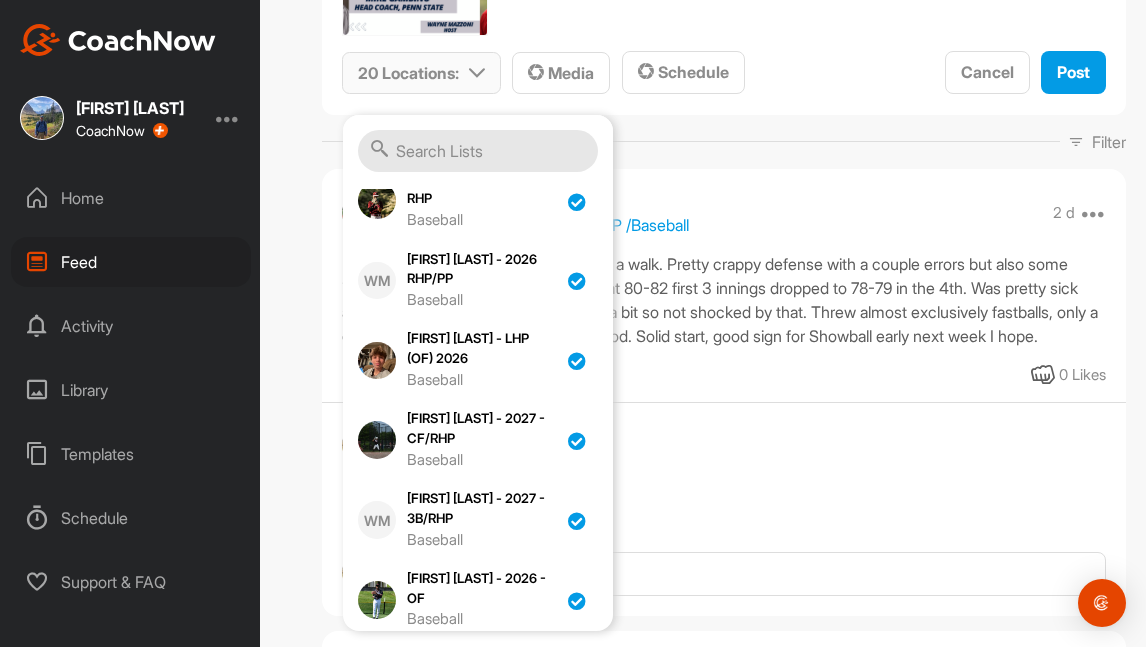 click on "[FIRST] [LAST] - 2026 - RHP Baseball" at bounding box center [482, 680] 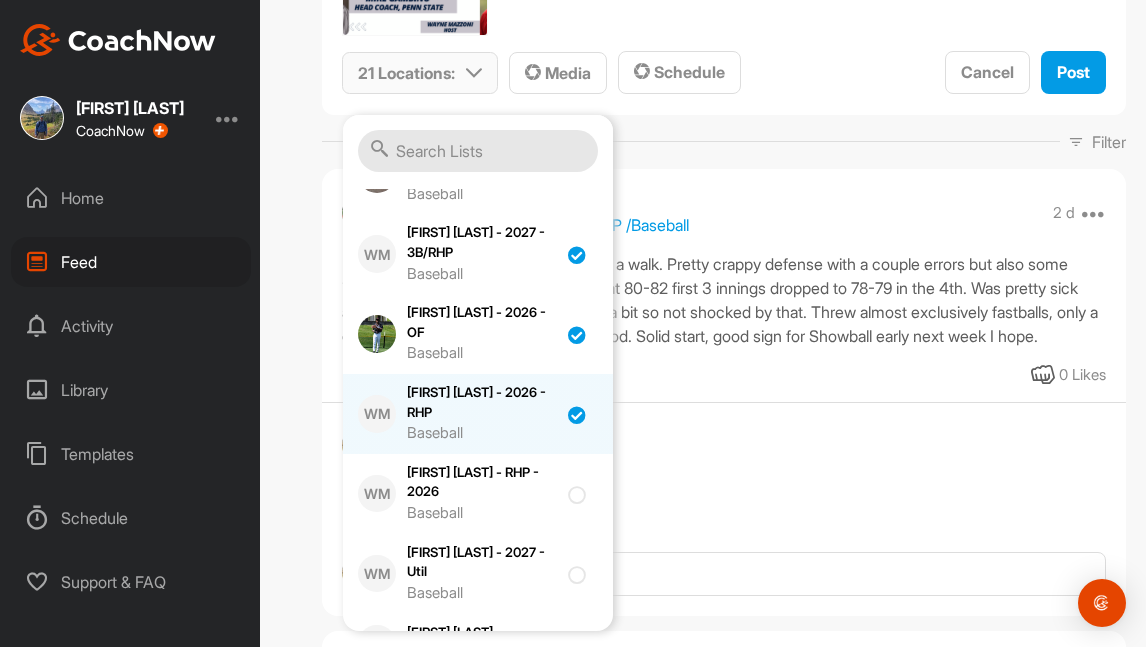 scroll, scrollTop: 1717, scrollLeft: 0, axis: vertical 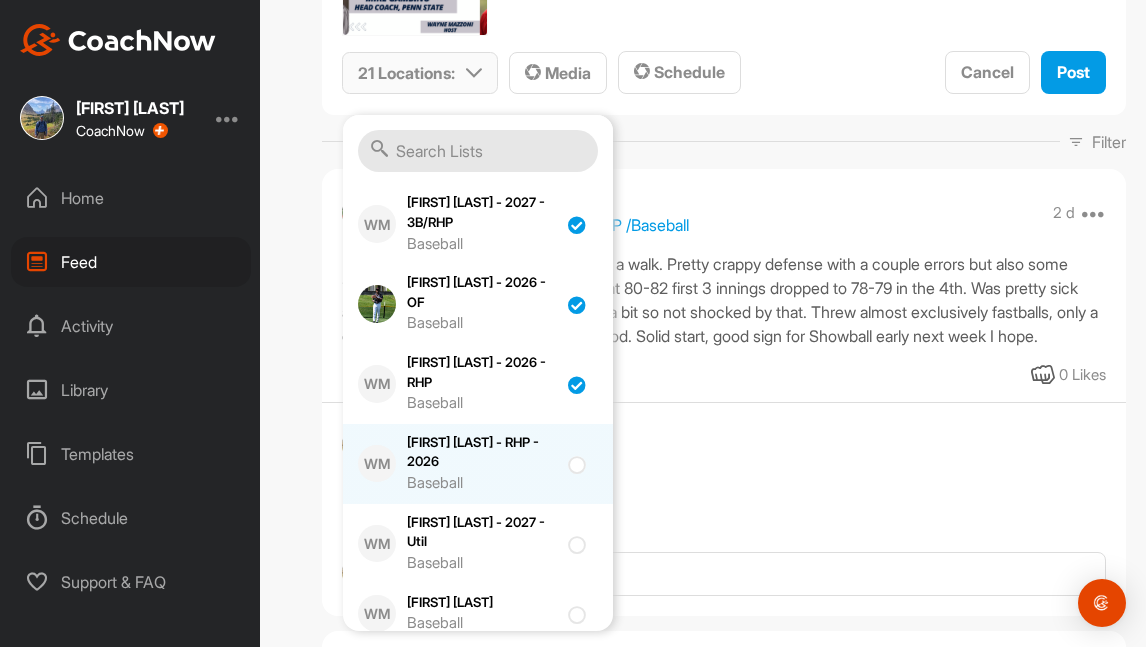 click on "Baseball" at bounding box center [482, 483] 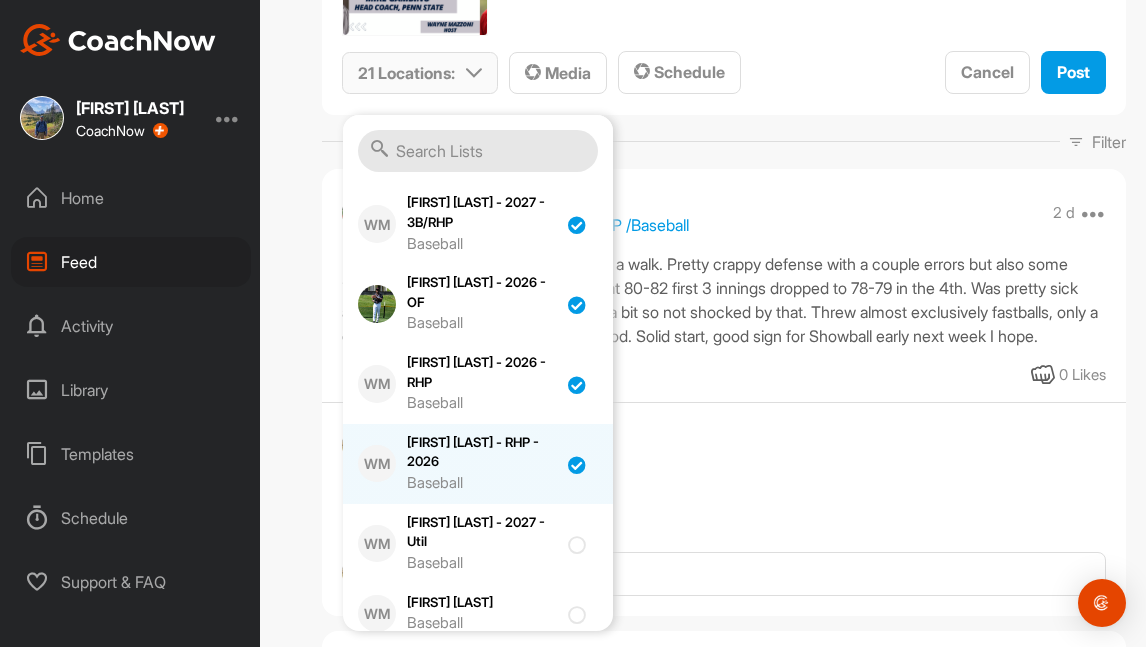 checkbox on "true" 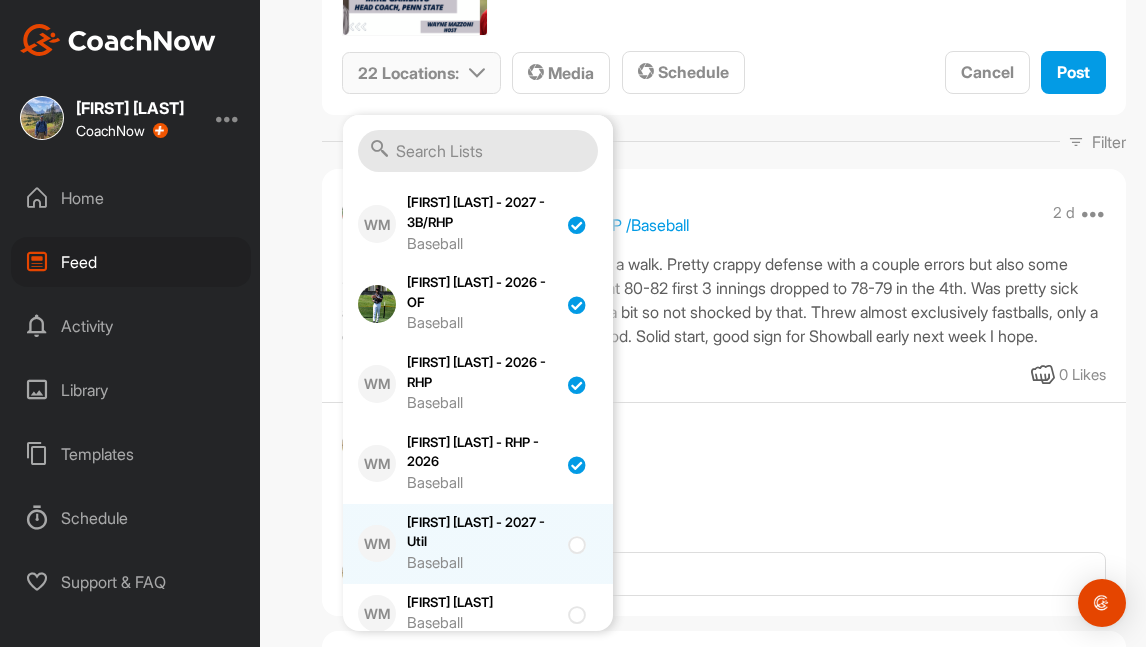 click on "[FIRST] [LAST] - 2027 - Util Baseball" at bounding box center [482, 544] 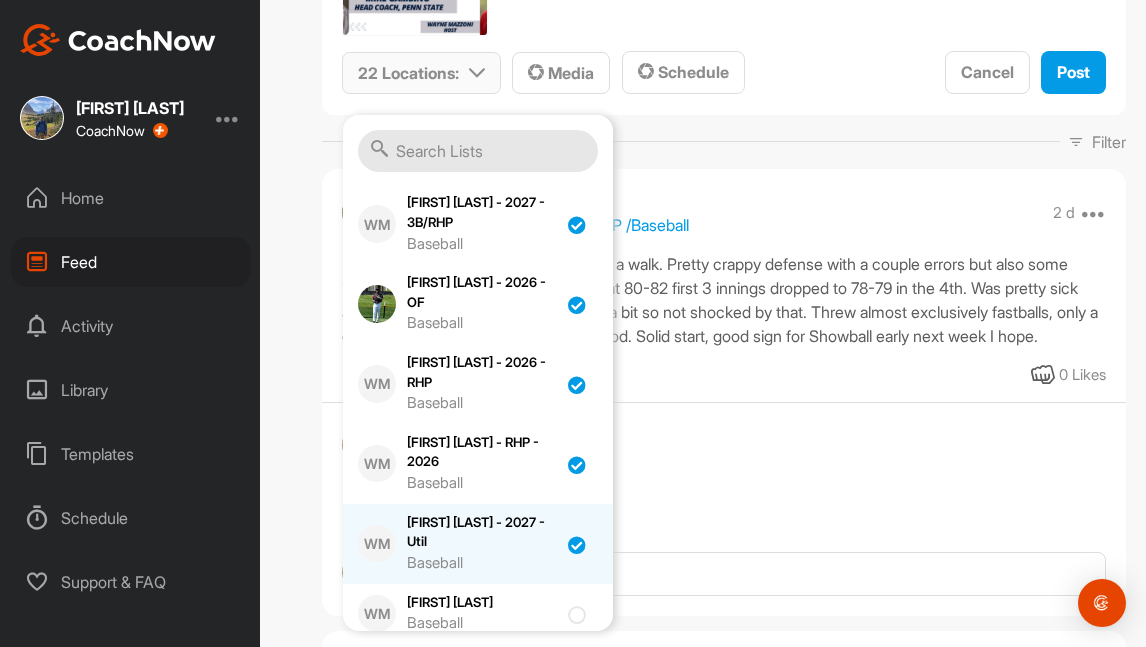 checkbox on "true" 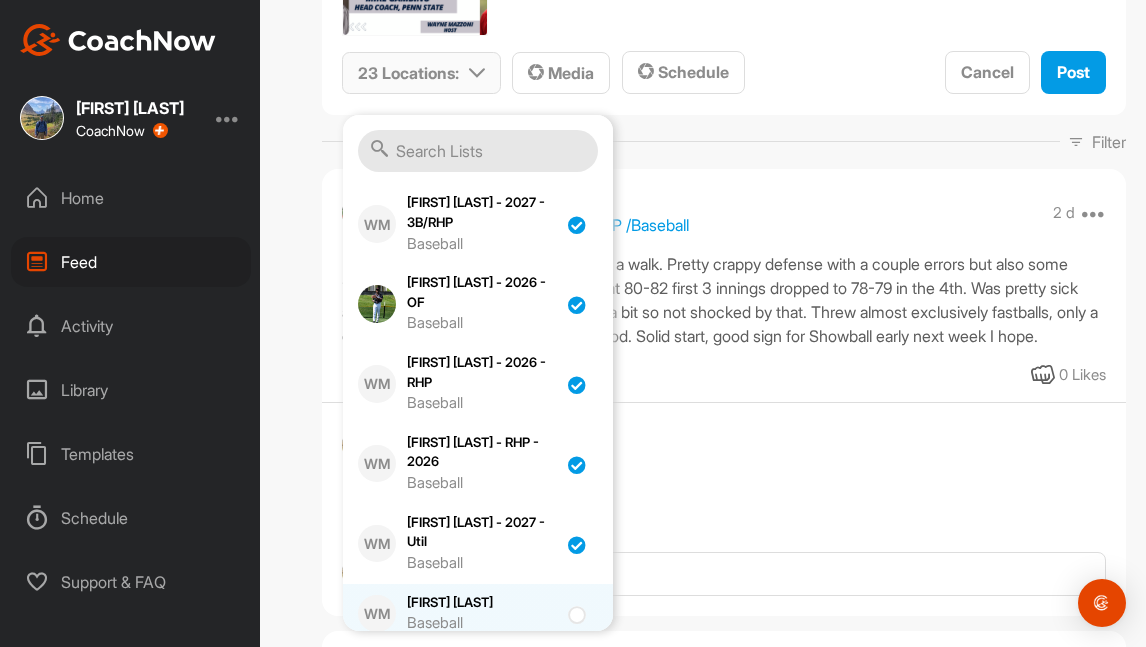 click on "WM Gidon Genger Baseball" at bounding box center [478, 614] 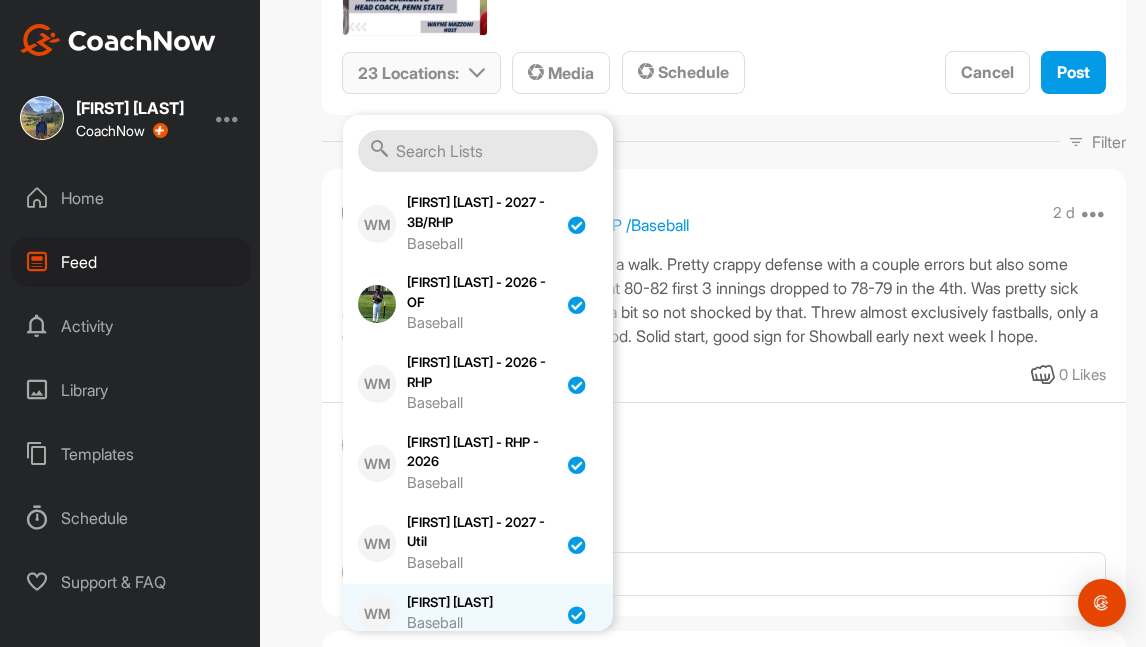 checkbox on "true" 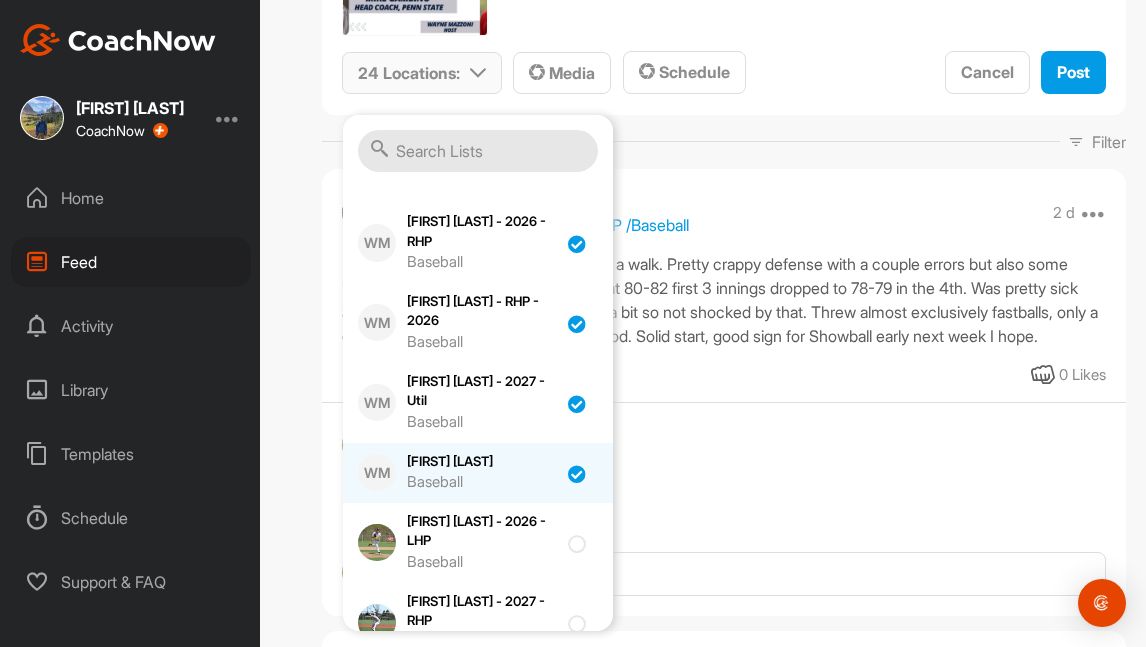 scroll, scrollTop: 1864, scrollLeft: 0, axis: vertical 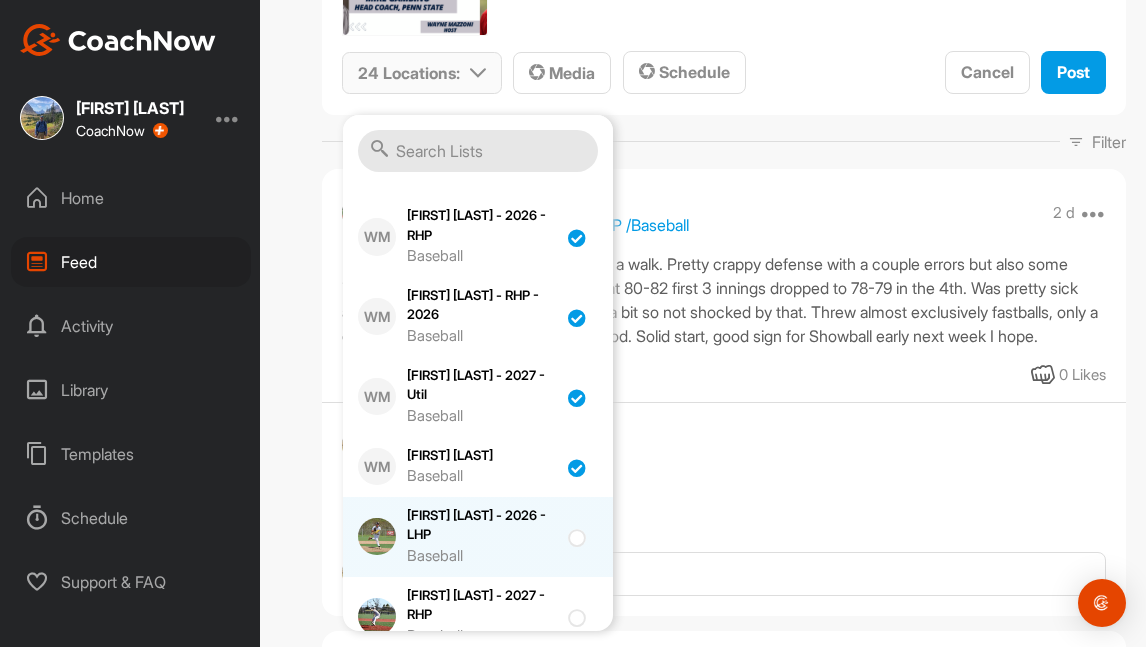 click on "Baseball" at bounding box center (482, 556) 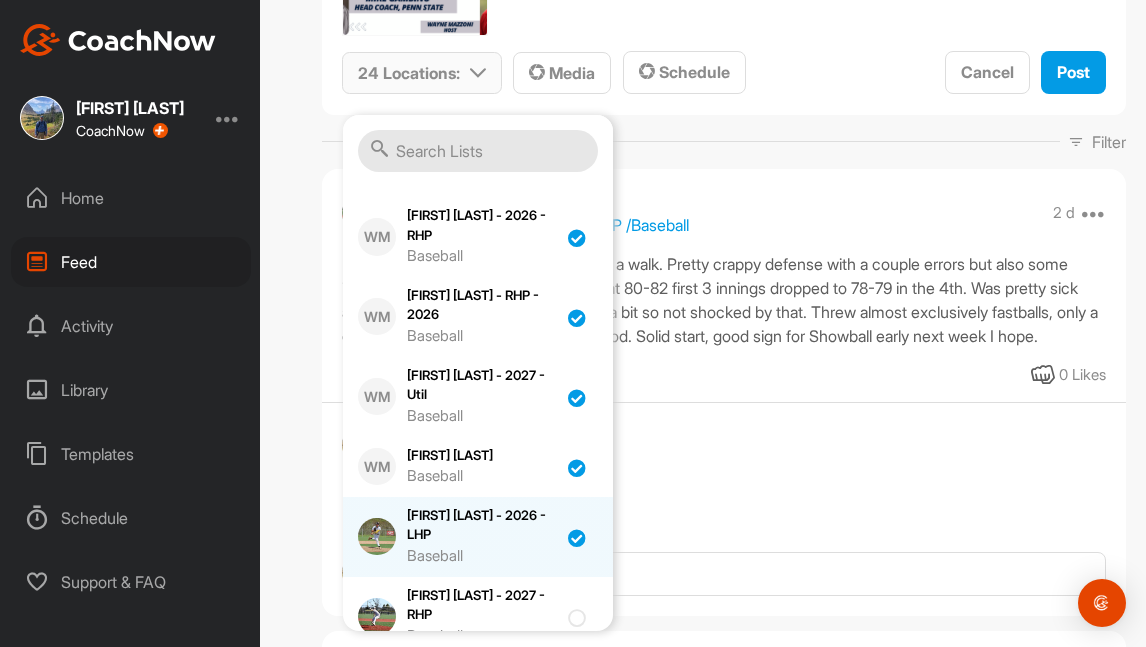 checkbox on "true" 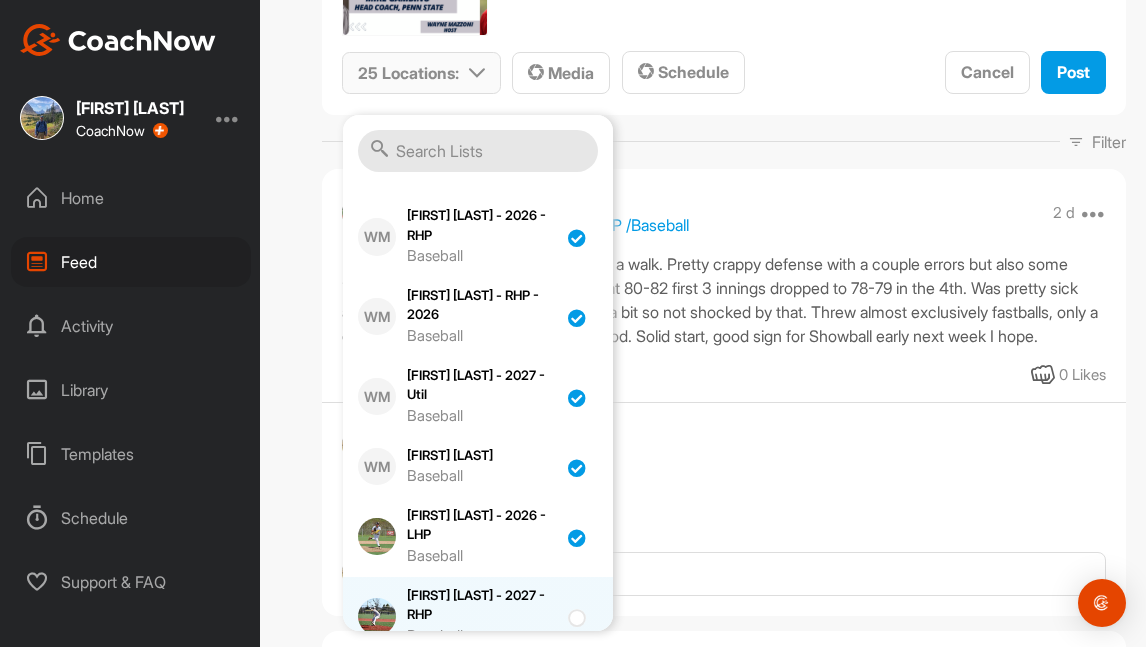 click on "[FIRST] [LAST] - 2027 - RHP Baseball" at bounding box center (482, 617) 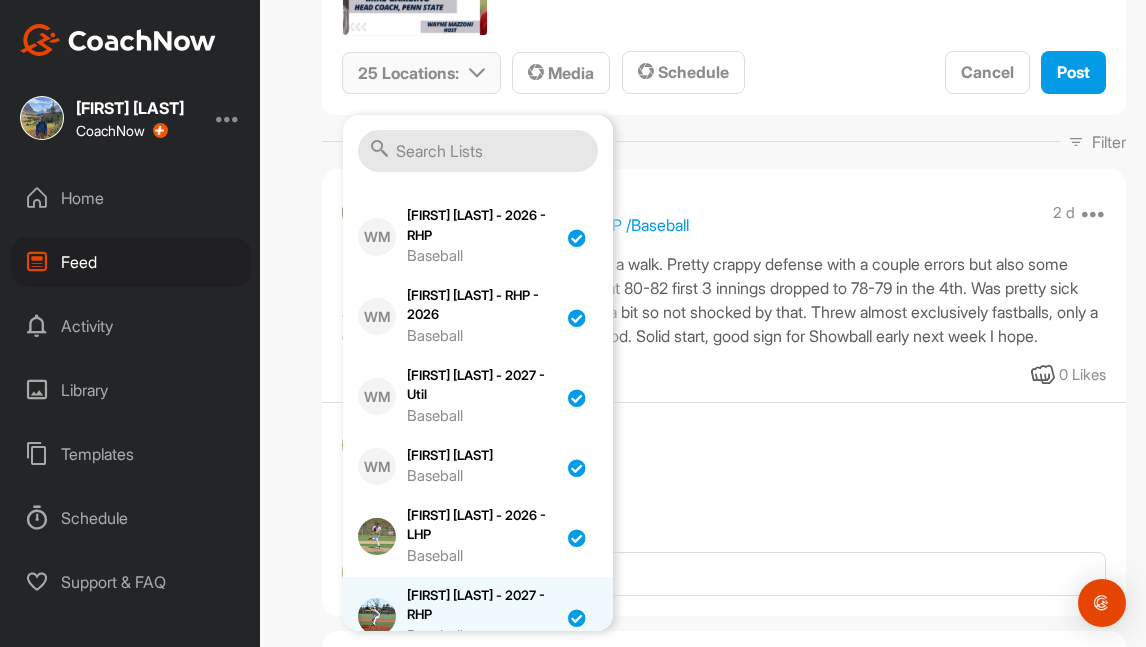 checkbox on "true" 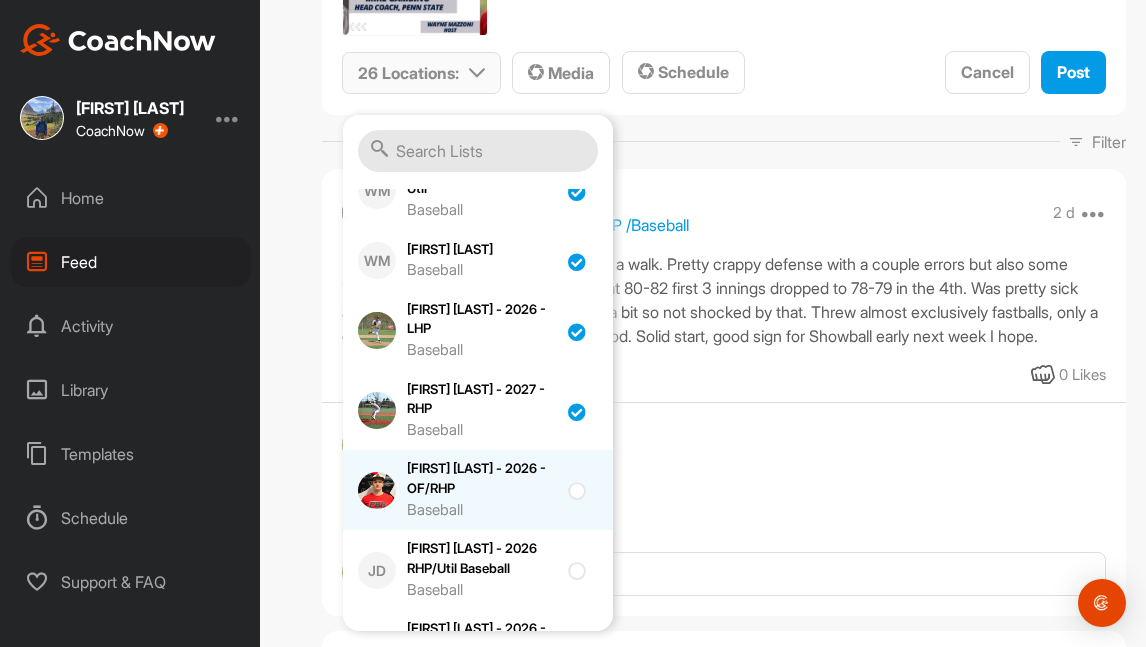 scroll, scrollTop: 2073, scrollLeft: 0, axis: vertical 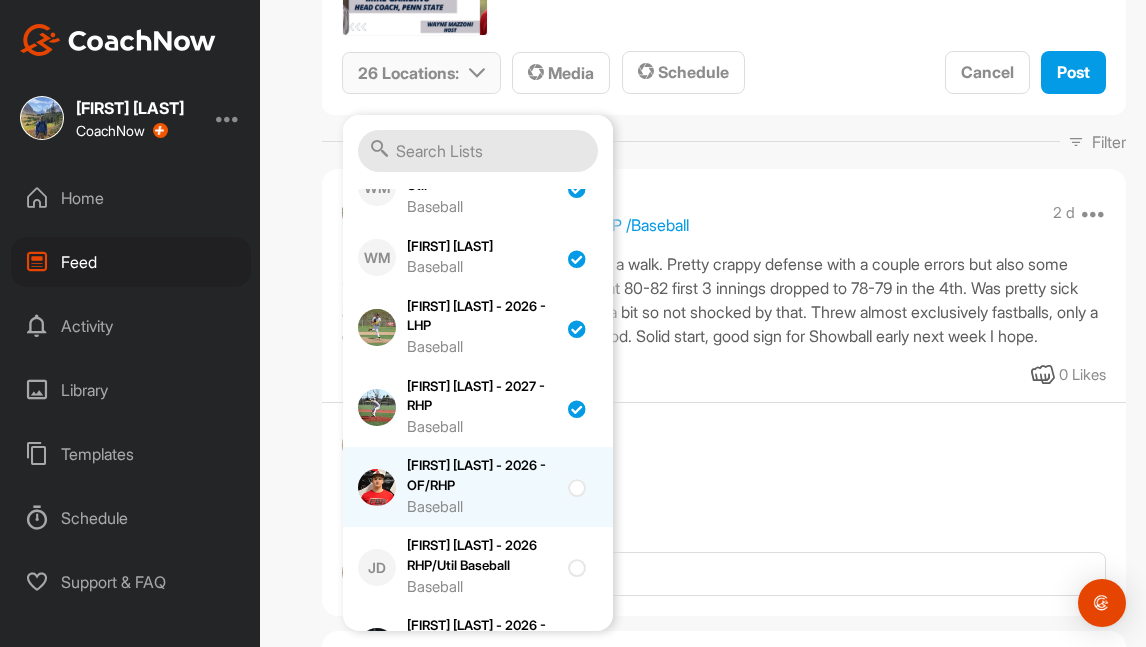 click on "[FIRST] [LAST] - 2026 - OF/RHP Baseball" at bounding box center (482, 487) 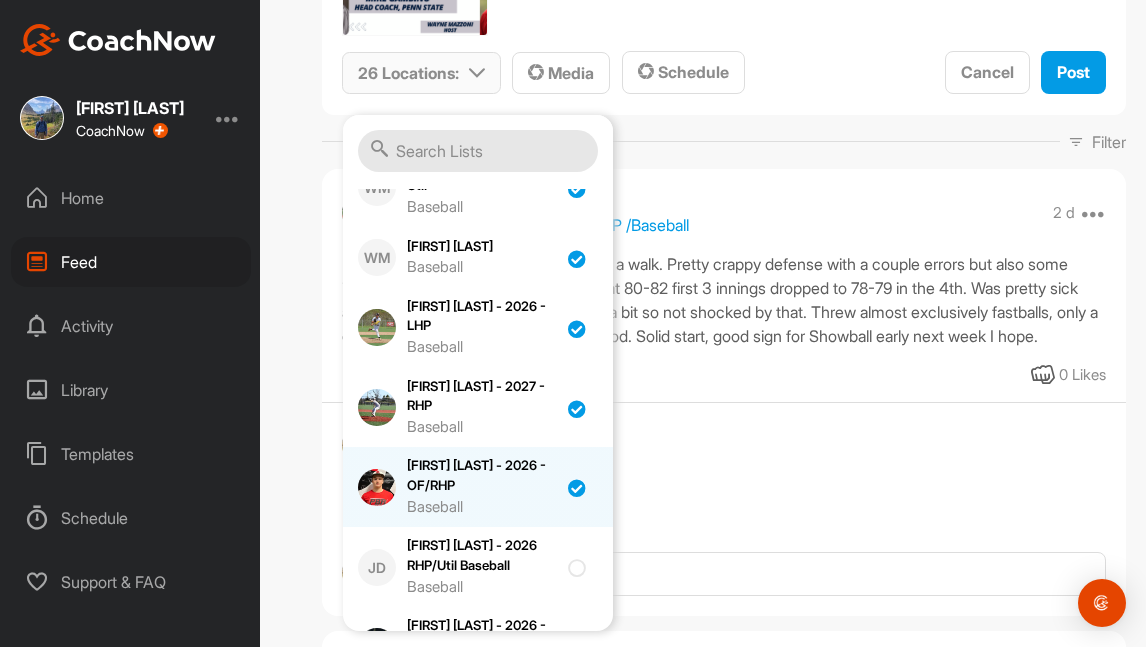 checkbox on "true" 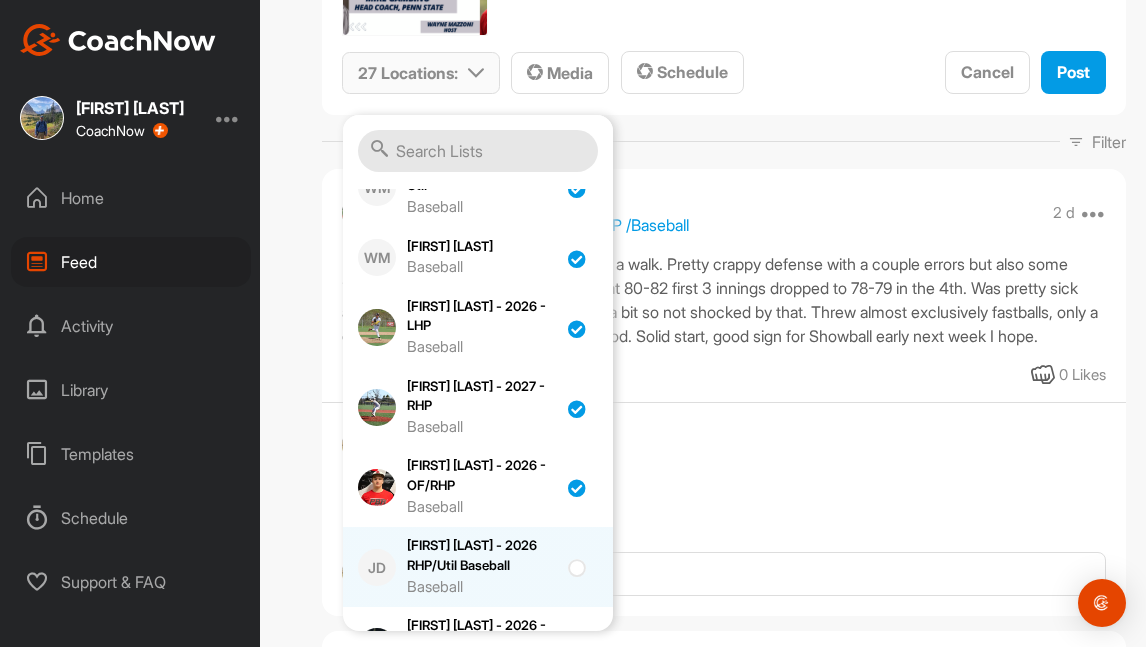 click on "[FIRST] [LAST] - 2026 RHP/Util Baseball" at bounding box center [482, 567] 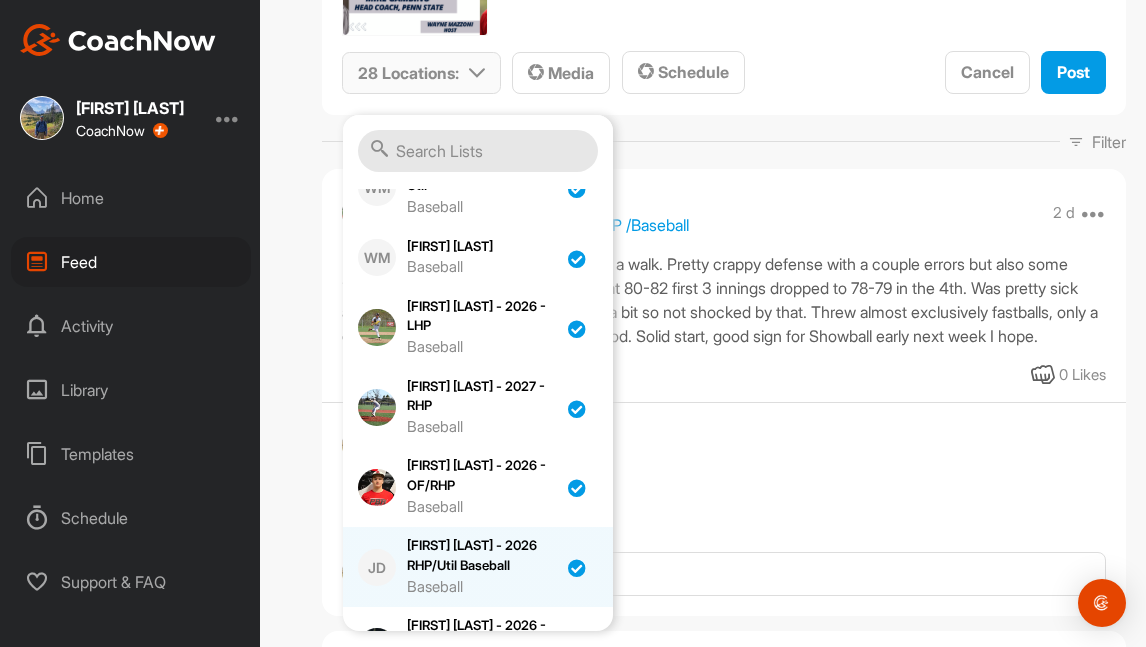 checkbox on "true" 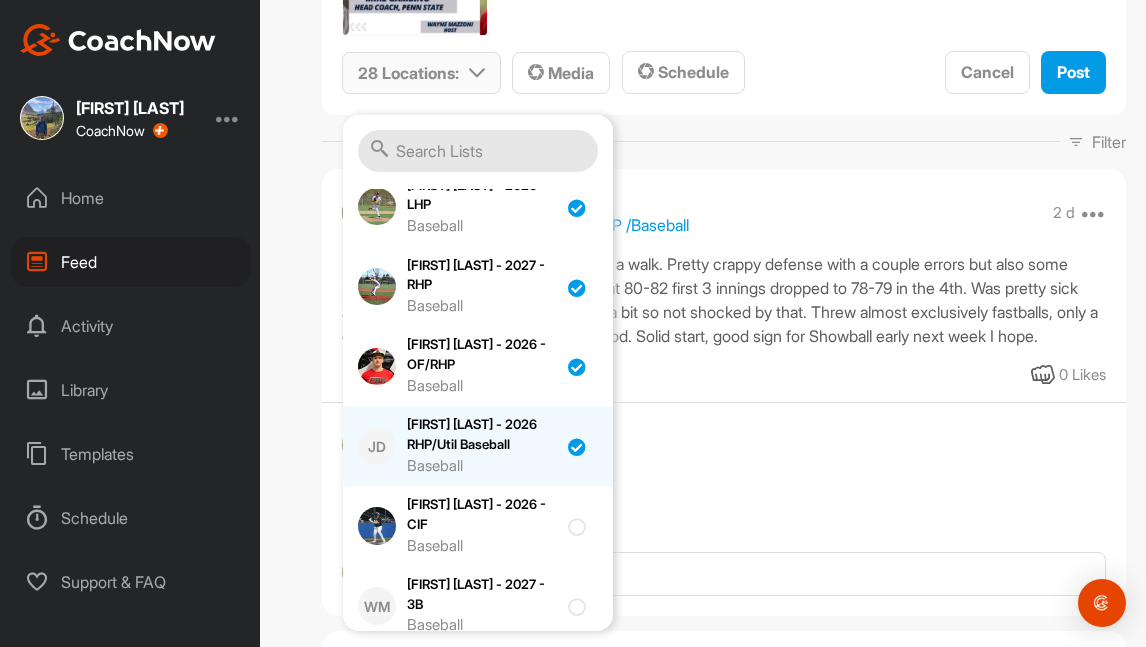 scroll, scrollTop: 2197, scrollLeft: 0, axis: vertical 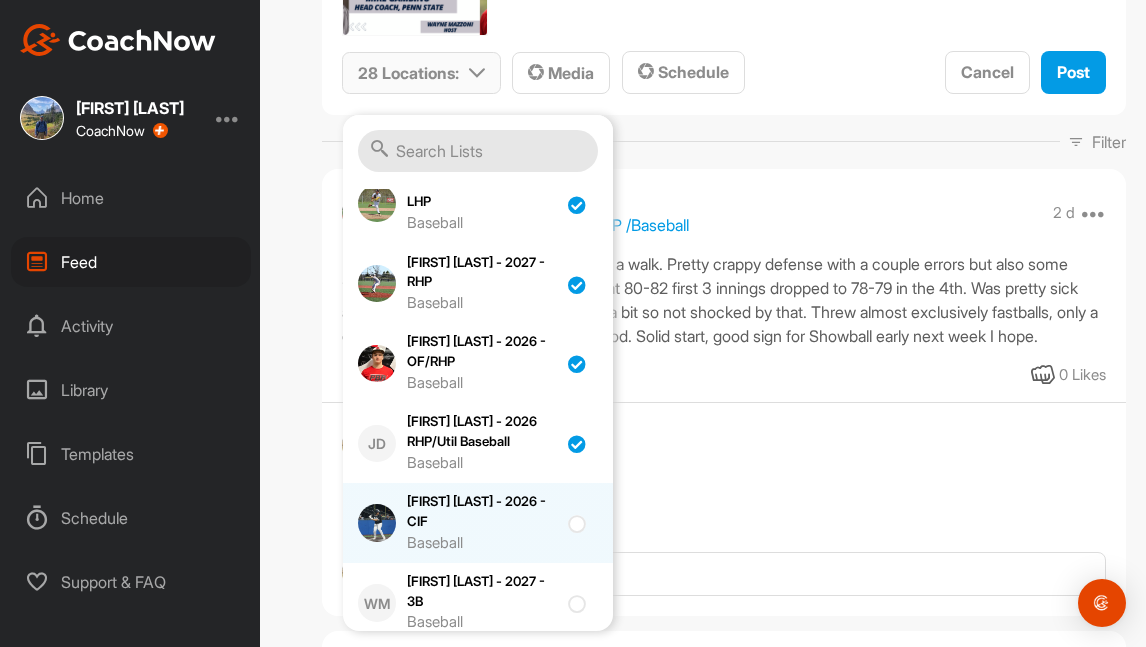 click on "[FIRST] [LAST] - 2026 - CIF Baseball" at bounding box center [482, 523] 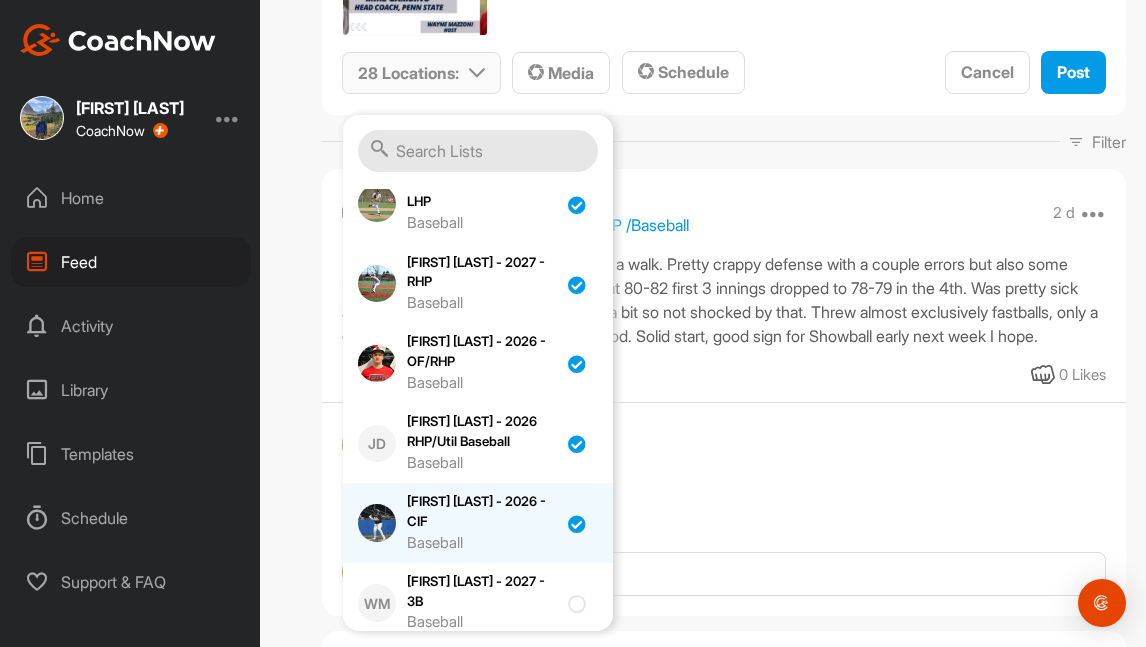 checkbox on "true" 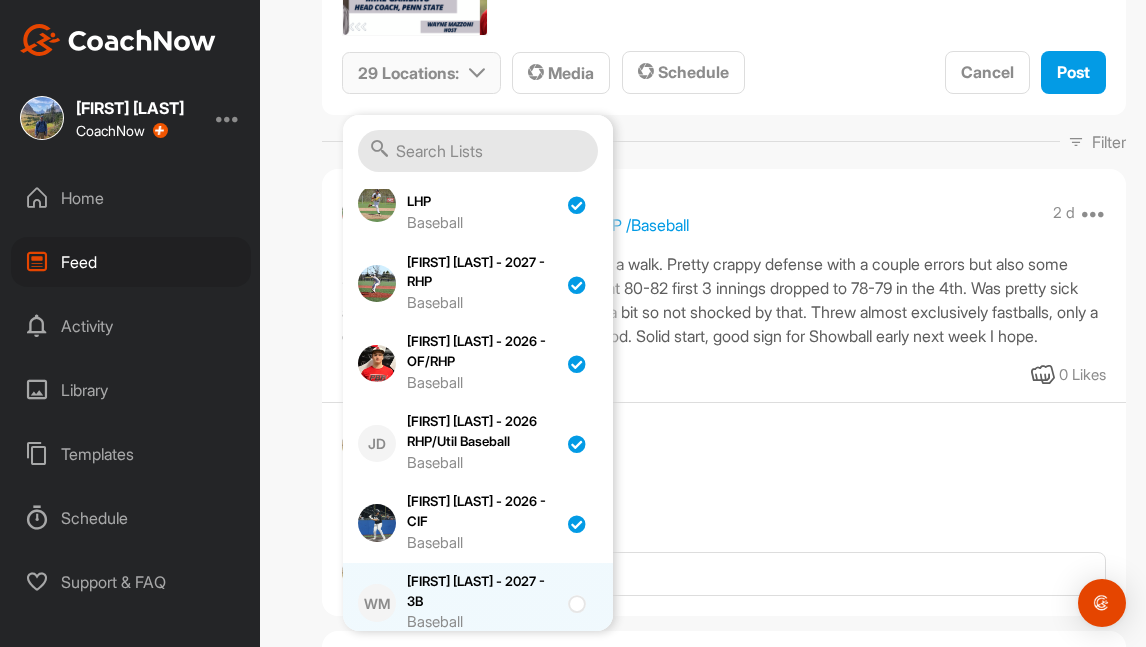 click on "Baseball" at bounding box center (482, 622) 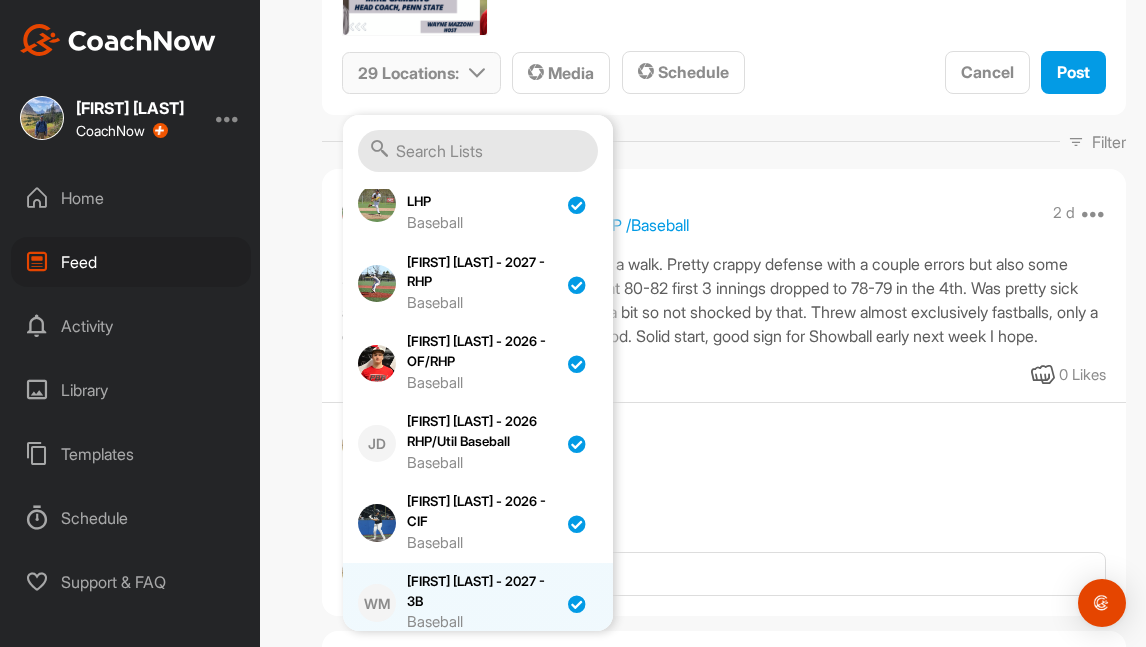 checkbox on "true" 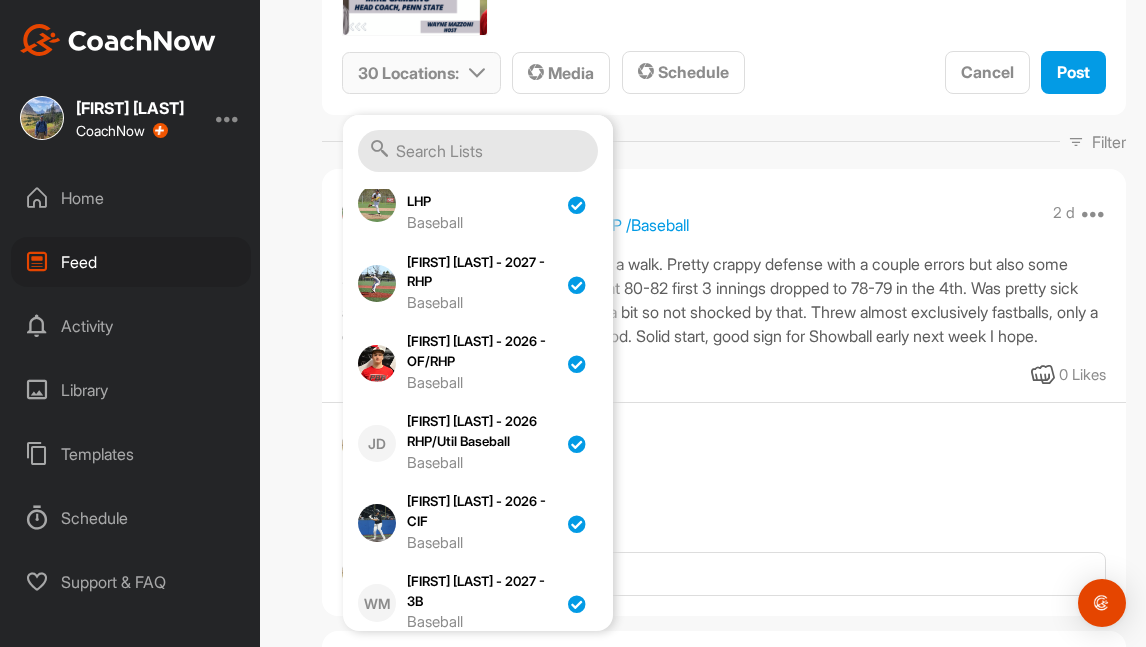 click on "[FIRST] [LAST] - RHP - 2026 Baseball" at bounding box center (482, 683) 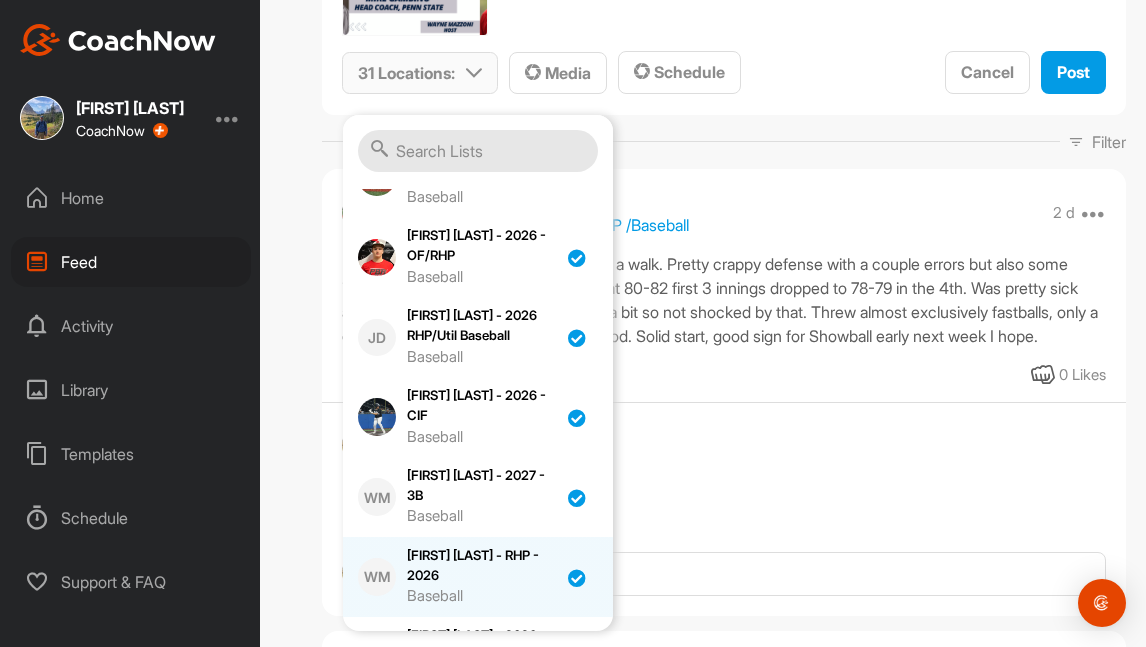 scroll, scrollTop: 2317, scrollLeft: 0, axis: vertical 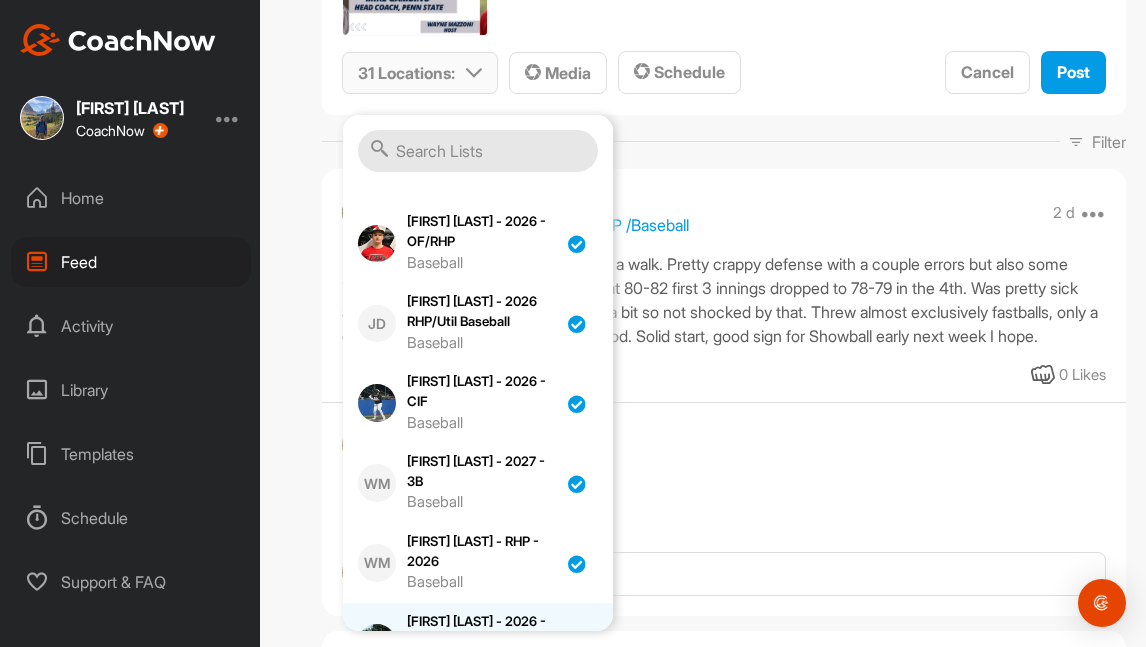click on "[FIRST] [LAST] - 2026 - LHP Baseball" at bounding box center [482, 643] 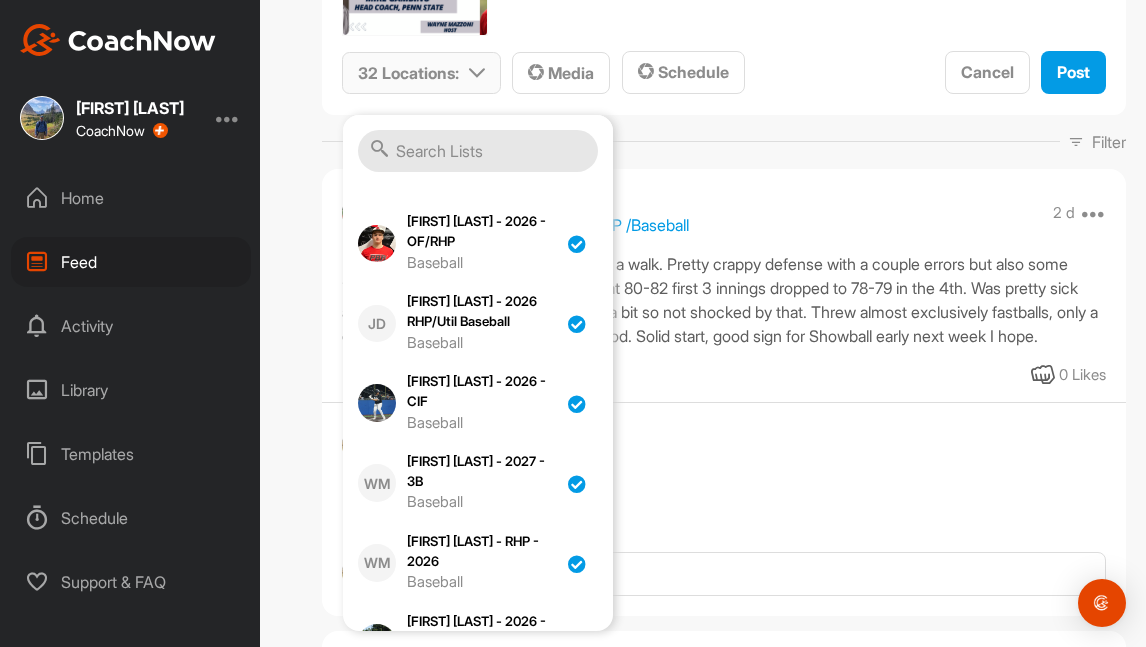 click on "[FIRST] [LAST] - 2026 - RHP/PP Baseball" at bounding box center (482, 723) 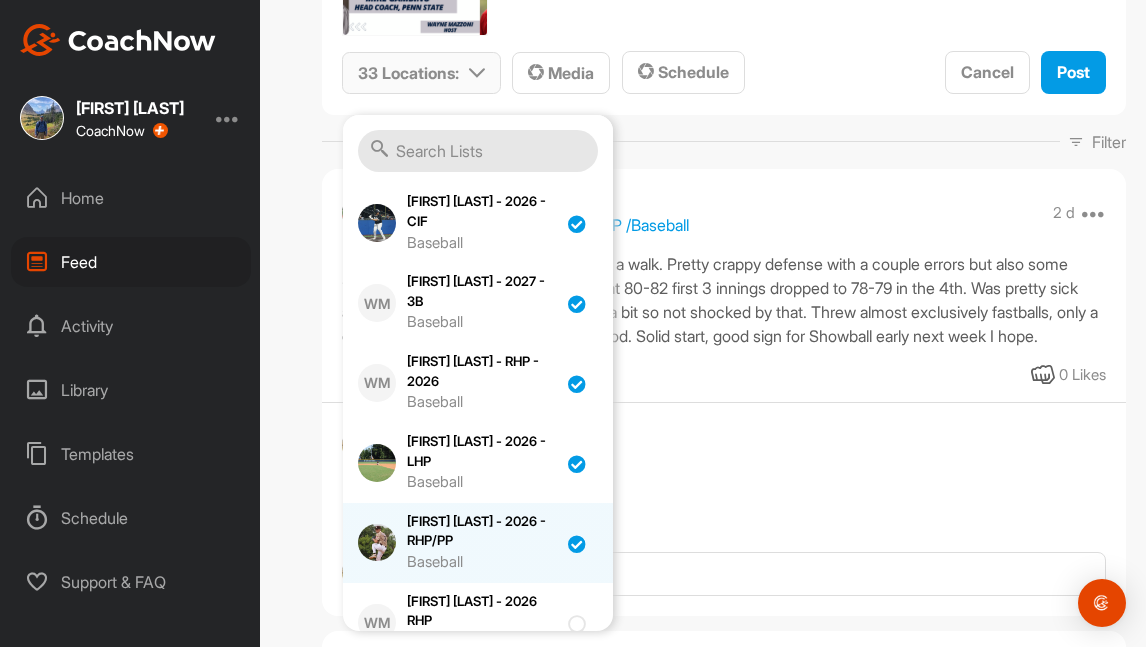 scroll, scrollTop: 2502, scrollLeft: 0, axis: vertical 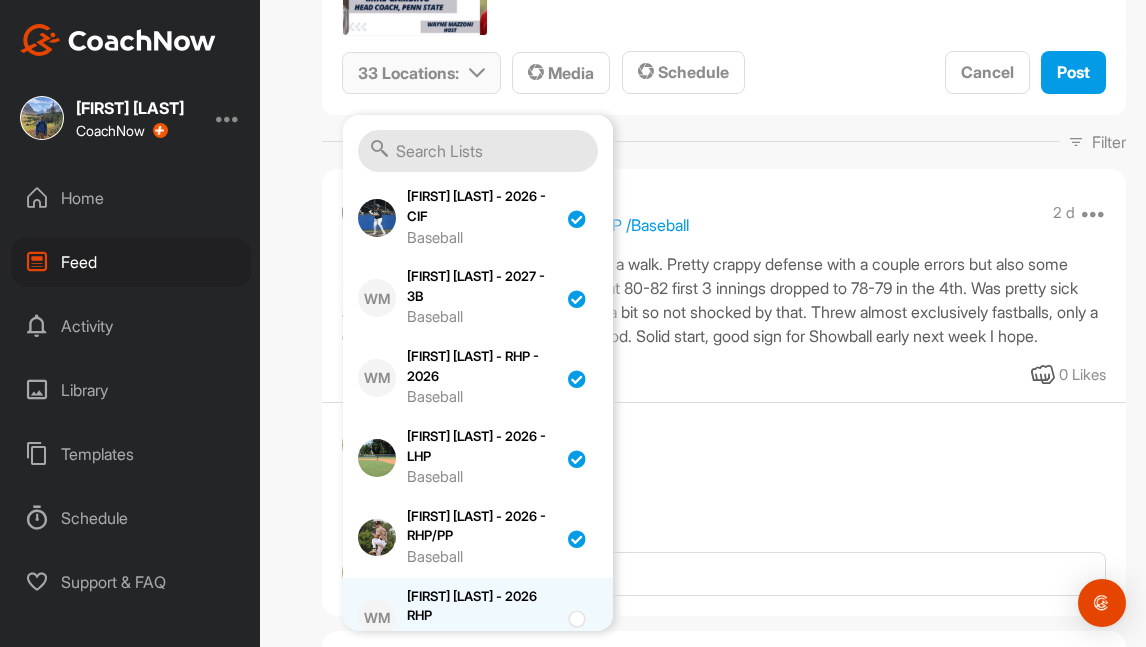 click on "Baseball" at bounding box center (482, 637) 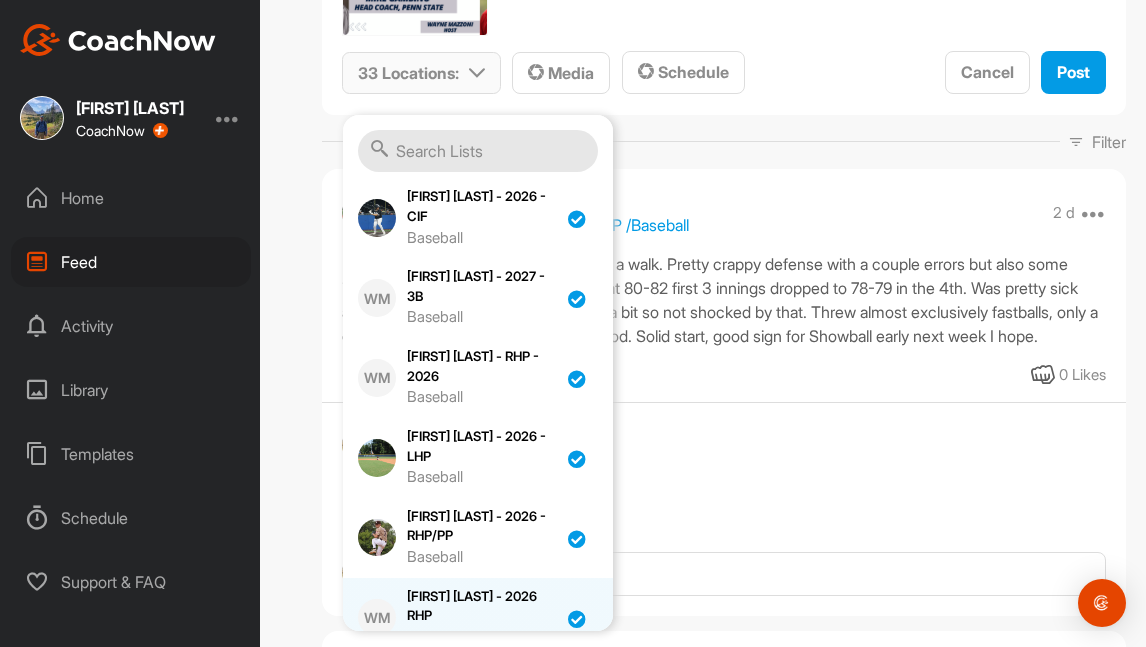 checkbox on "true" 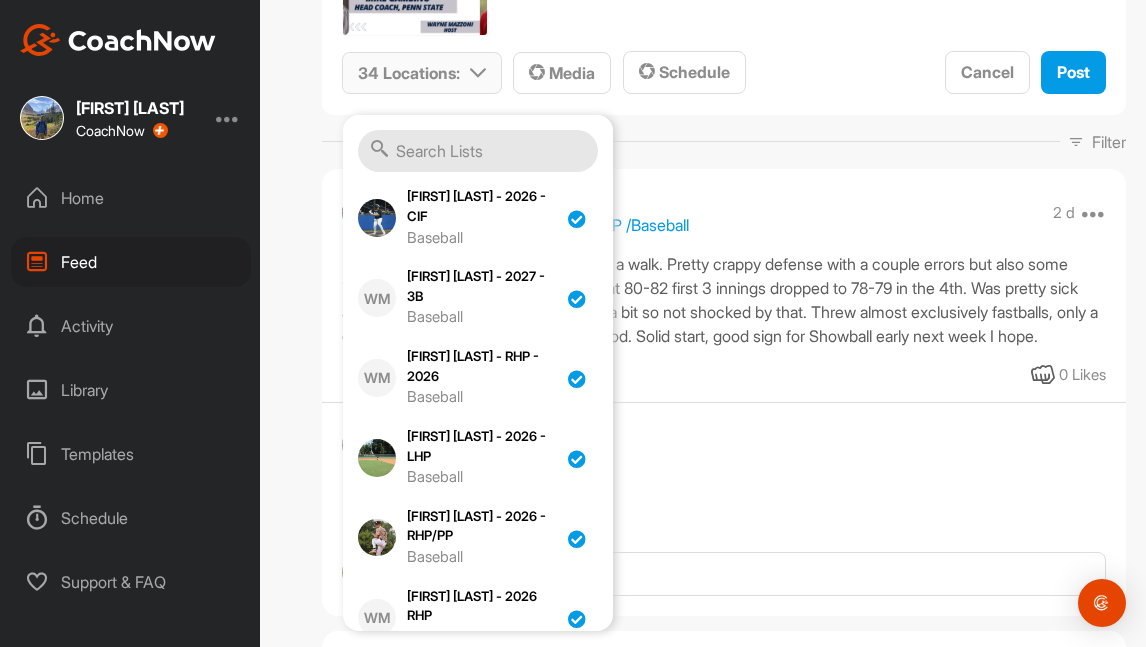 click on "[FIRST] "[NICKNAME]" [LAST] - 2026 - Util Baseball" at bounding box center (482, 697) 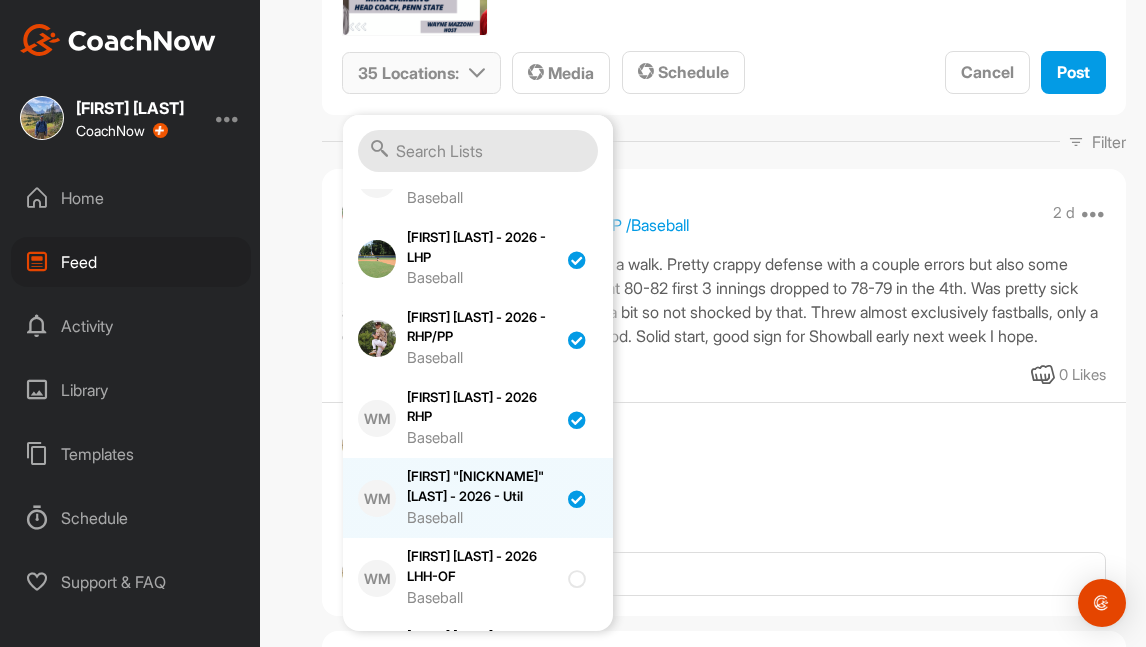 scroll, scrollTop: 2727, scrollLeft: 0, axis: vertical 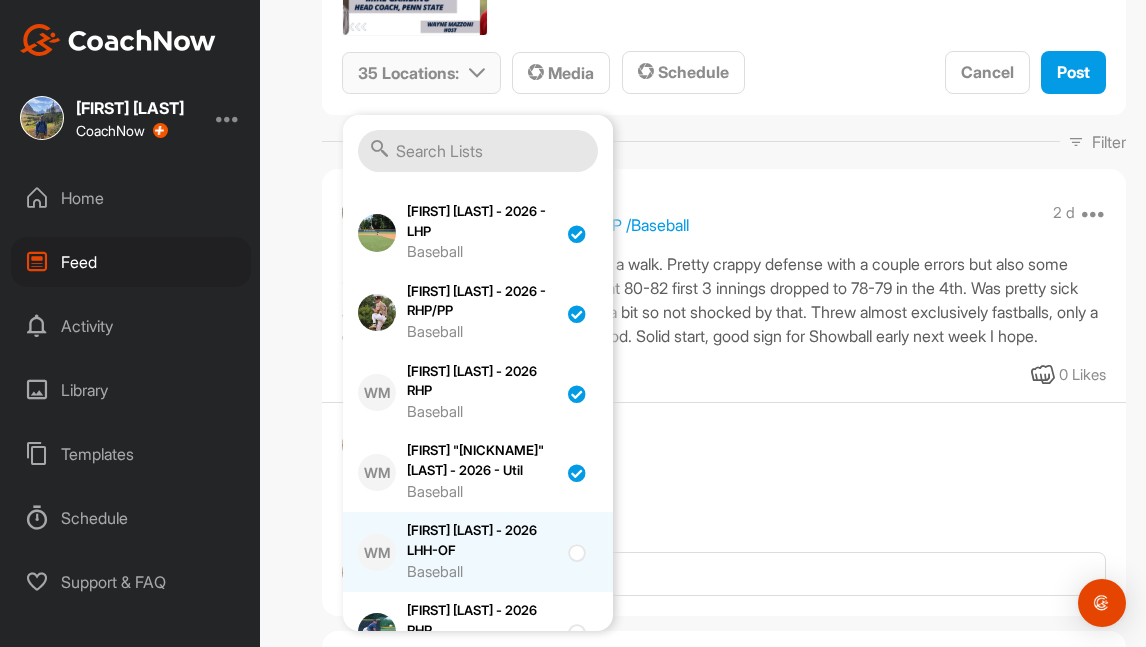 click on "Baseball" at bounding box center (482, 572) 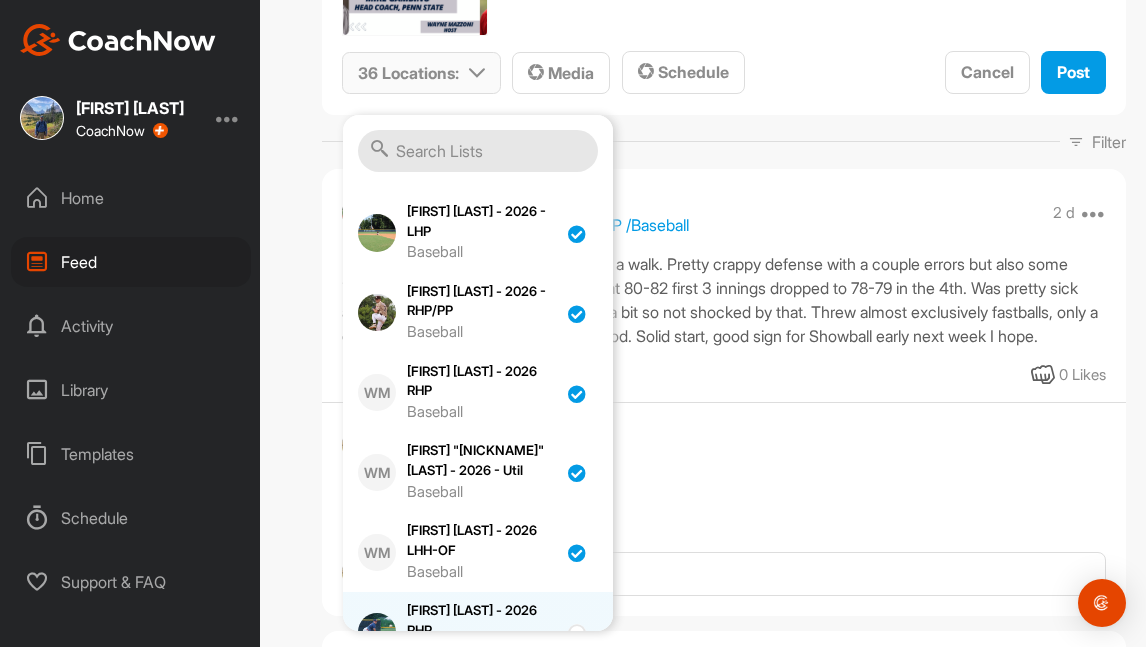 click on "[FIRST] [LAST] - 2026 RHP Baseball" at bounding box center [478, 632] 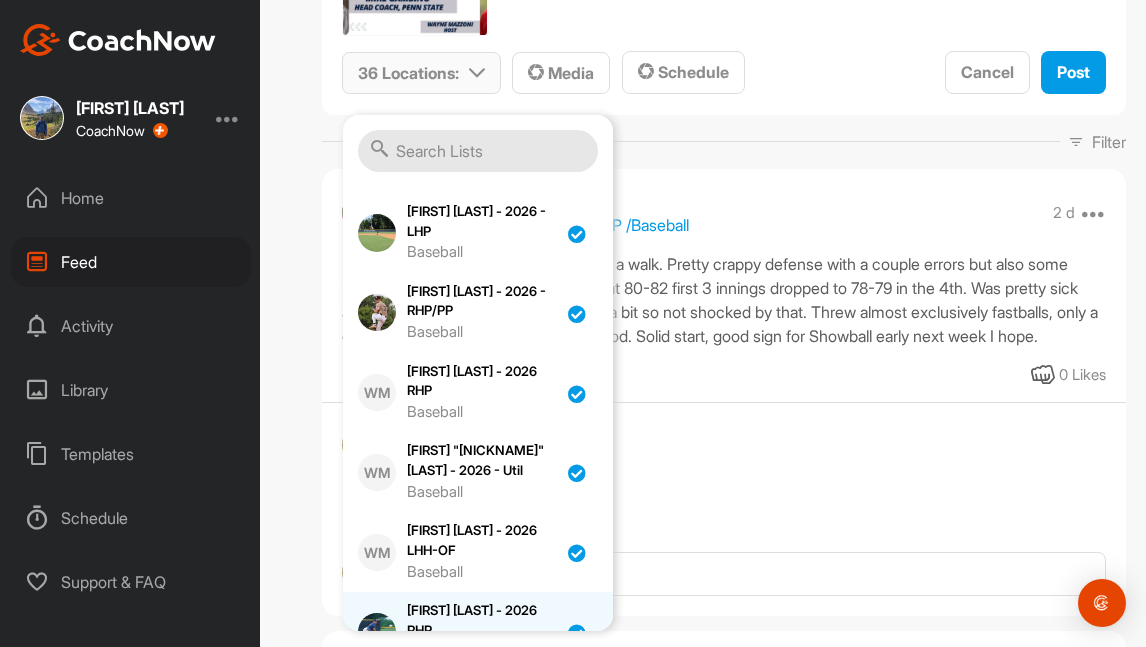 checkbox on "true" 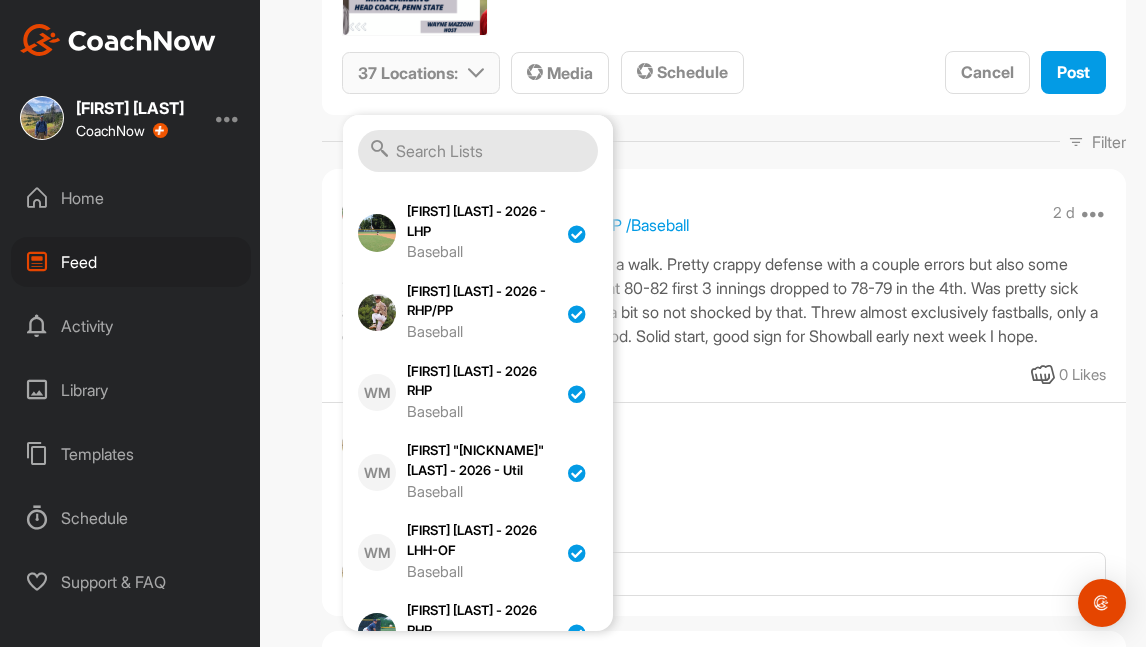 click on "Baseball" at bounding box center (482, 731) 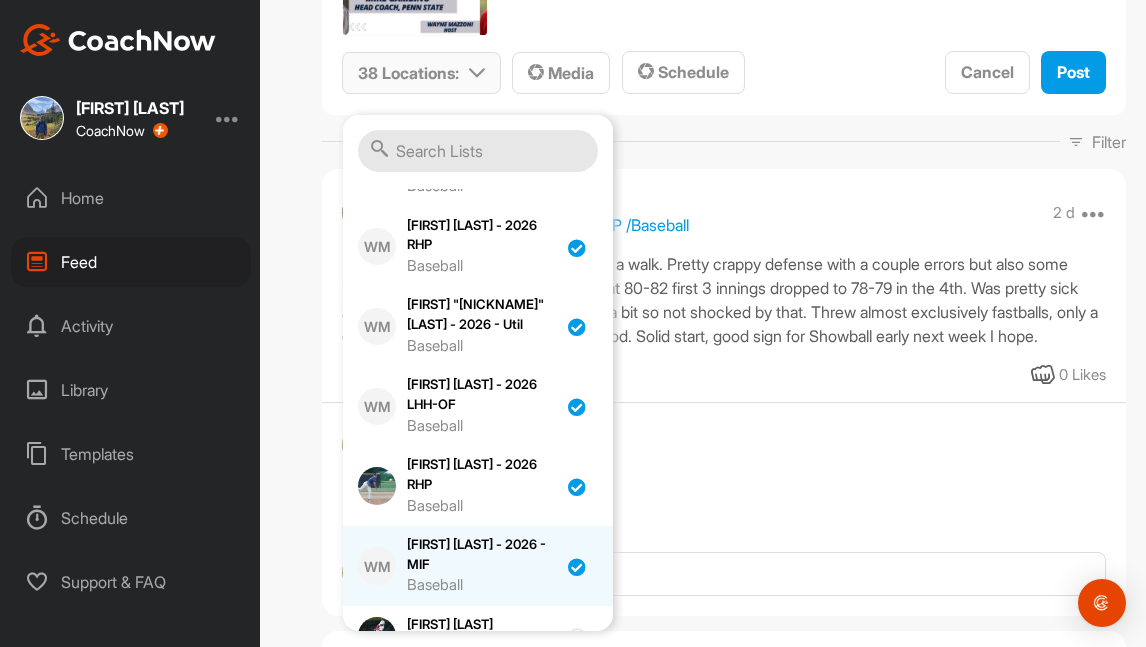 scroll, scrollTop: 2951, scrollLeft: 0, axis: vertical 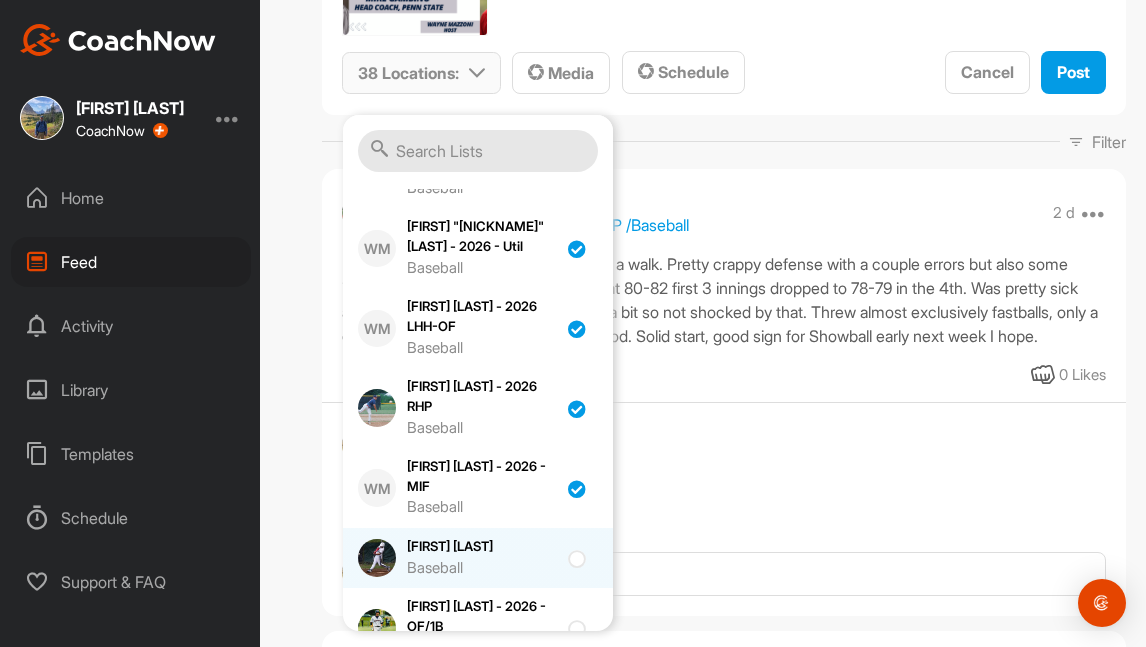 click on "[FIRST] [LAST] Baseball" at bounding box center (478, 558) 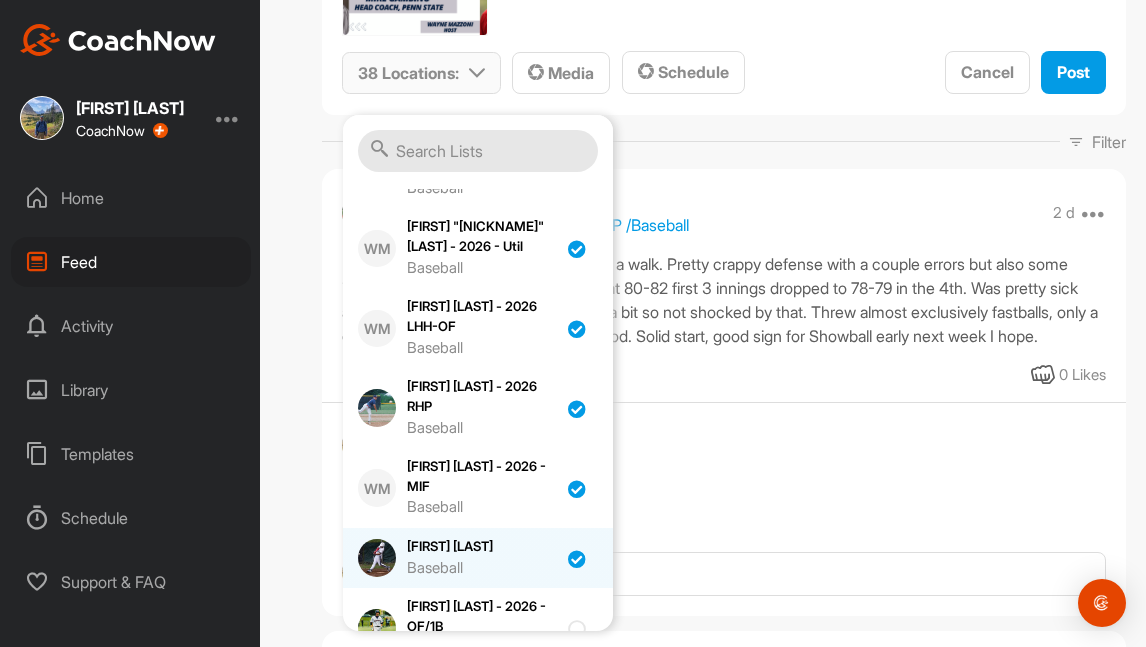 checkbox on "true" 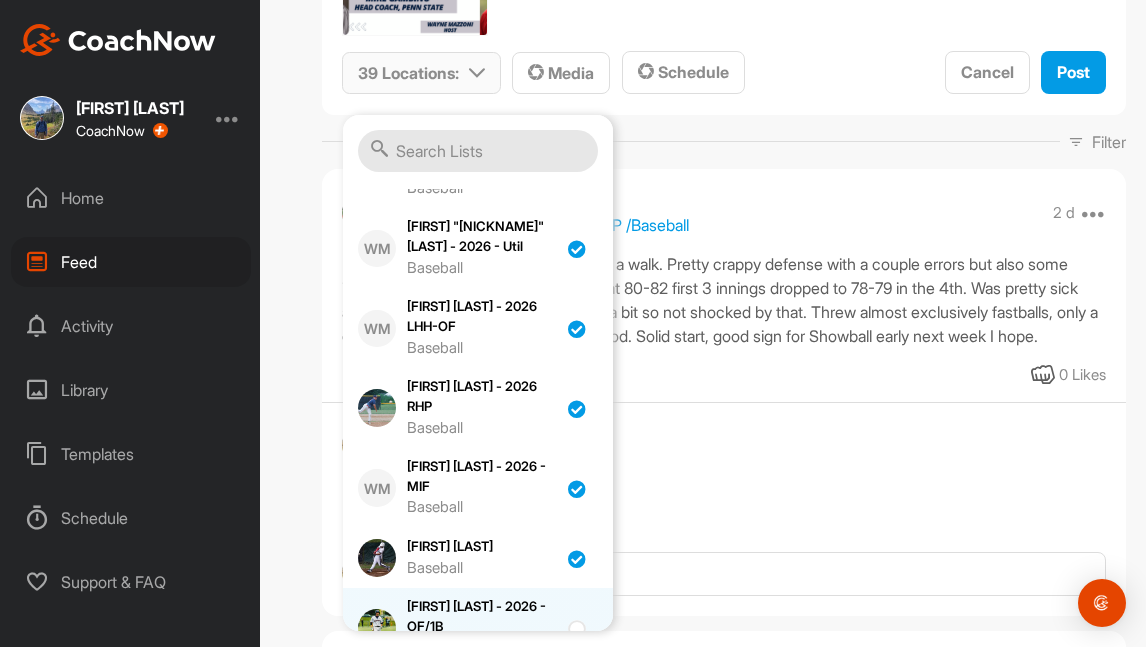 click on "[FIRST] [LAST] - 2026 - OF/1B Baseball" at bounding box center (482, 628) 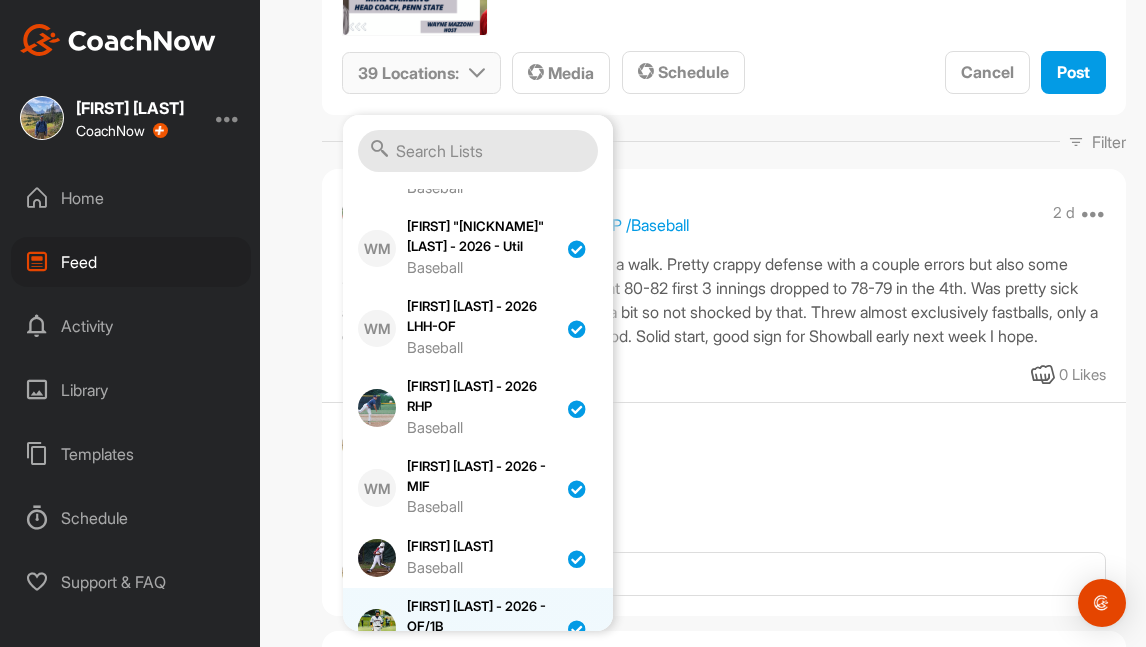 checkbox on "true" 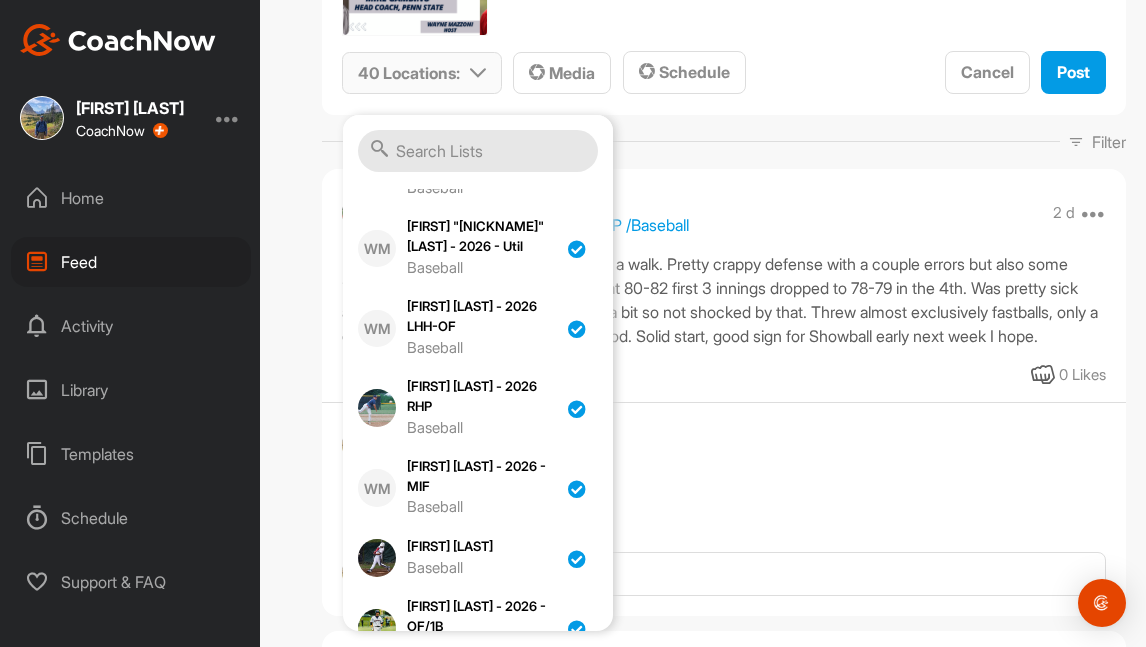 click on "Baseball" at bounding box center (482, 727) 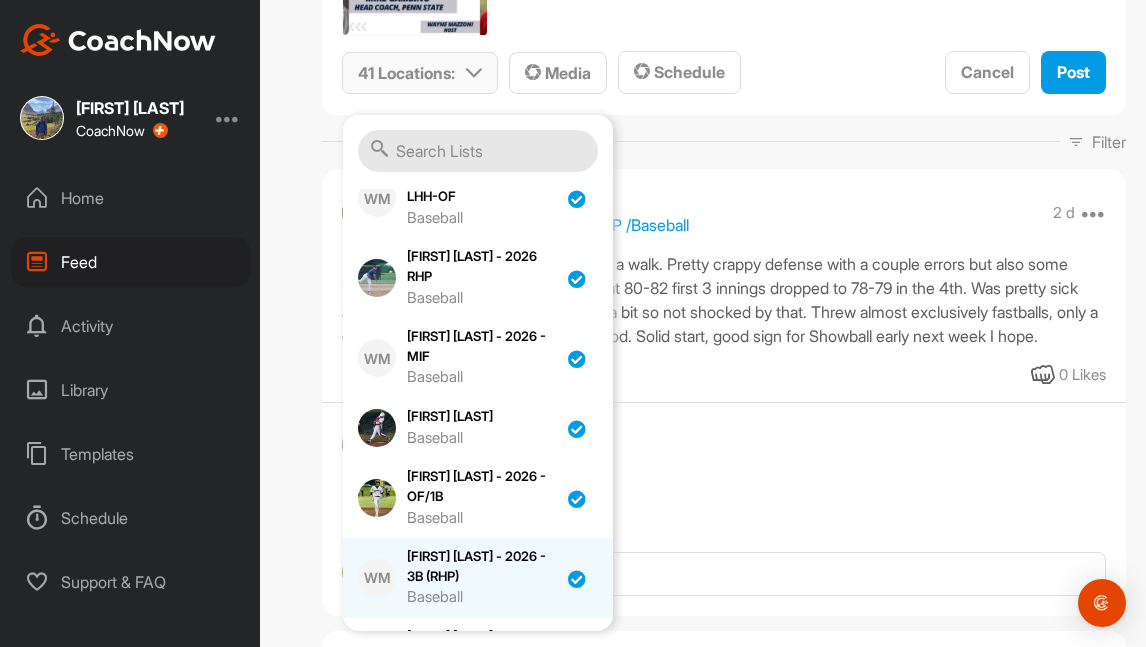 scroll, scrollTop: 3197, scrollLeft: 0, axis: vertical 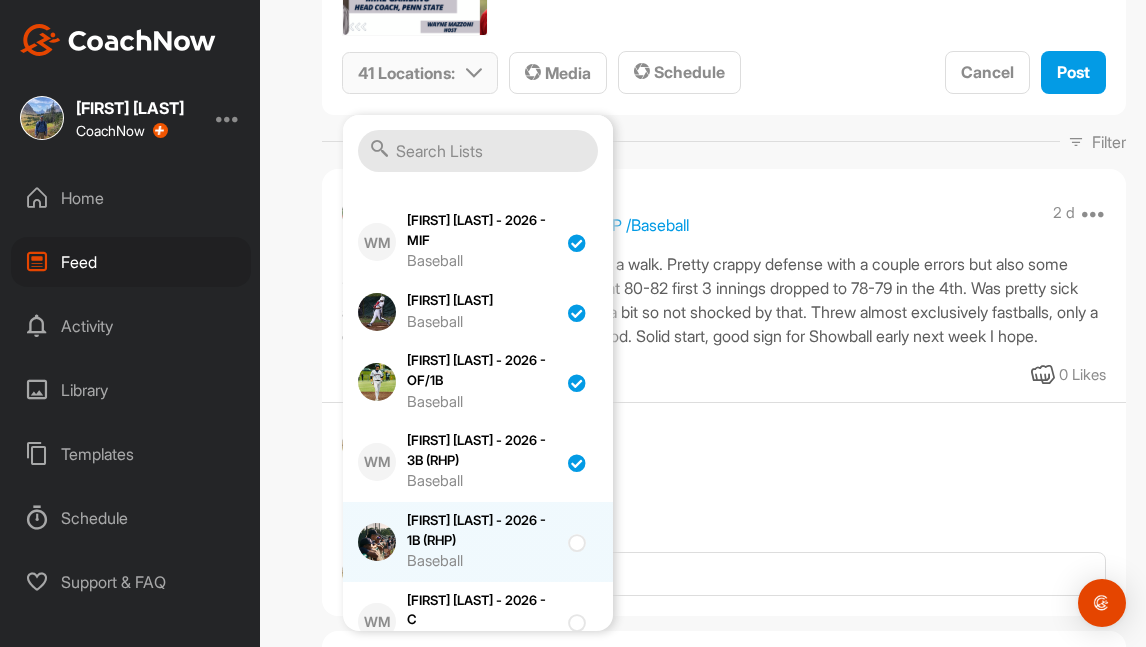 click on "Baseball" at bounding box center [482, 561] 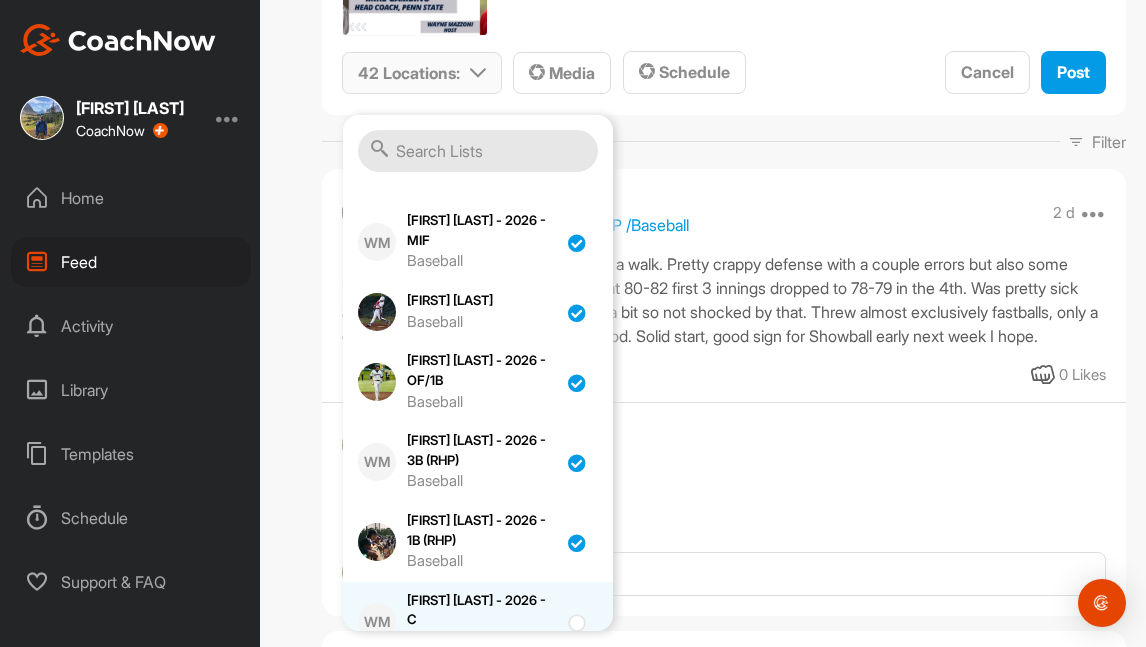 click on "[FIRST] [LAST] - 2026 - C Baseball" at bounding box center (482, 622) 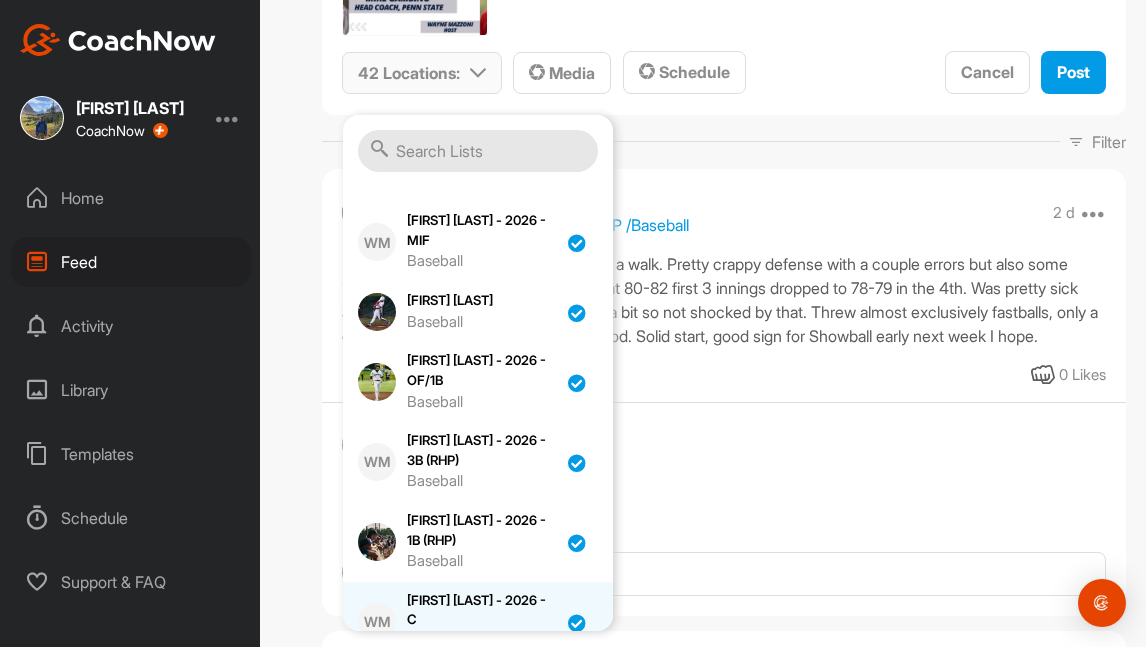 checkbox on "true" 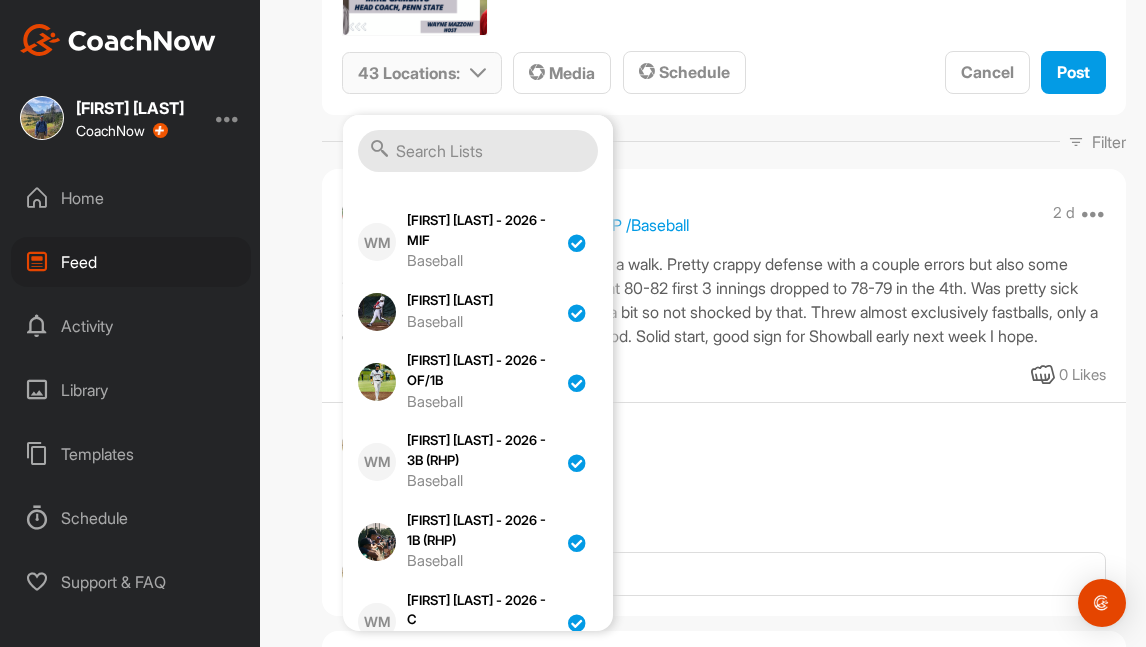 click on "[FIRST] [LAST] - 2026 - RHP Baseball" at bounding box center [482, 702] 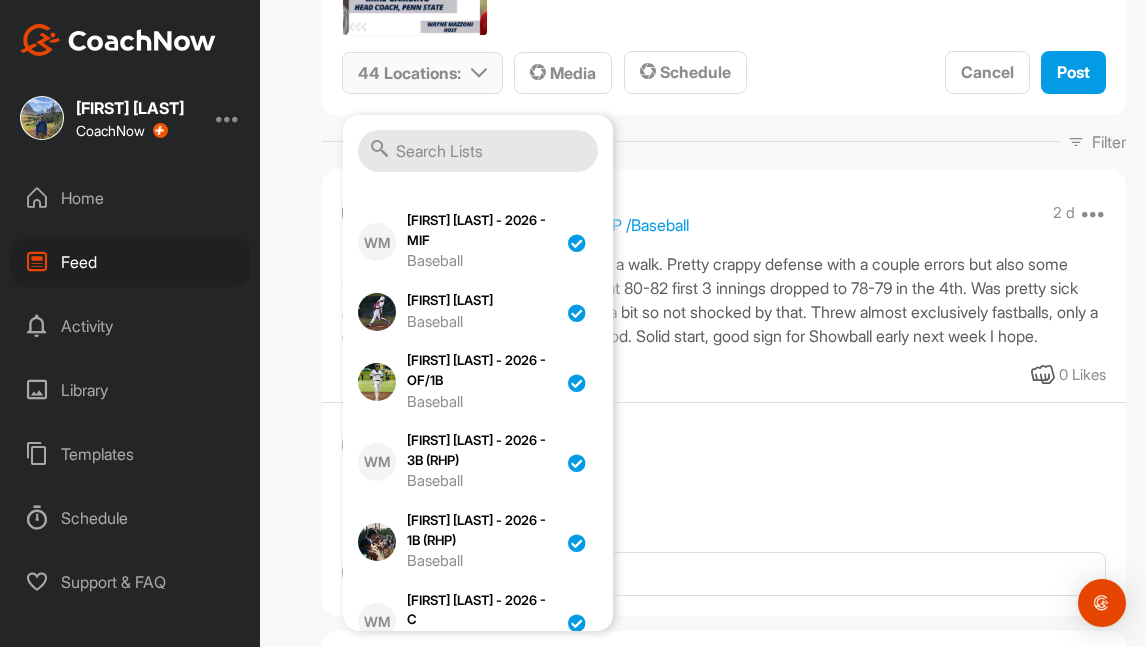 click on "[FIRST] [LAST] - 2027 - RHP-MIF Baseball" at bounding box center [482, 782] 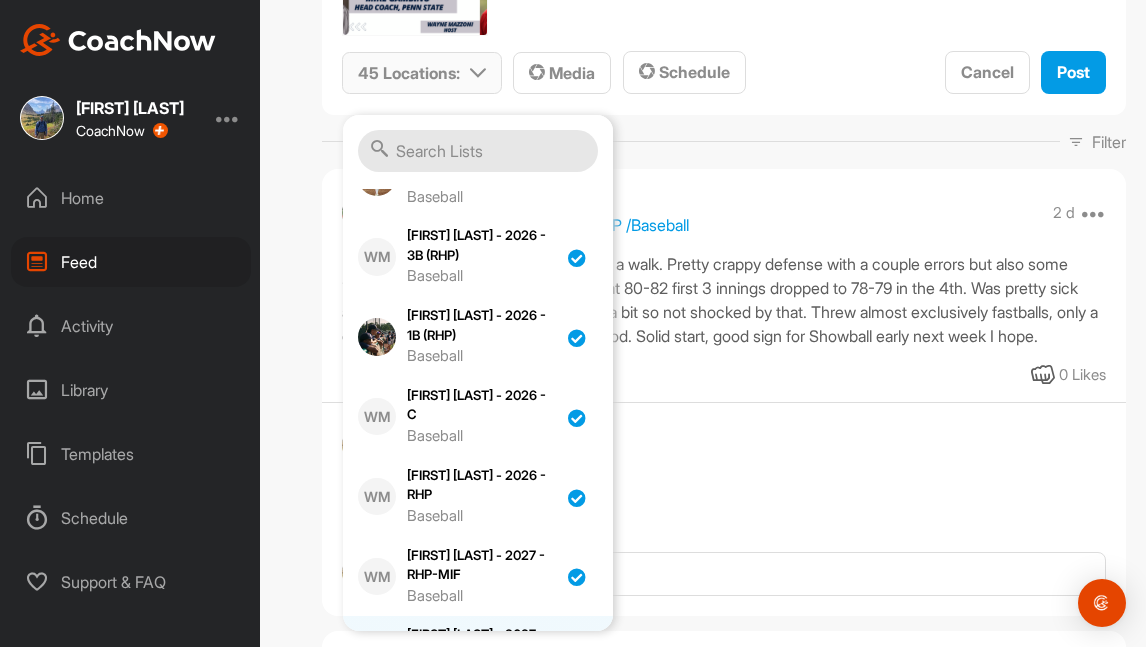 scroll, scrollTop: 3405, scrollLeft: 0, axis: vertical 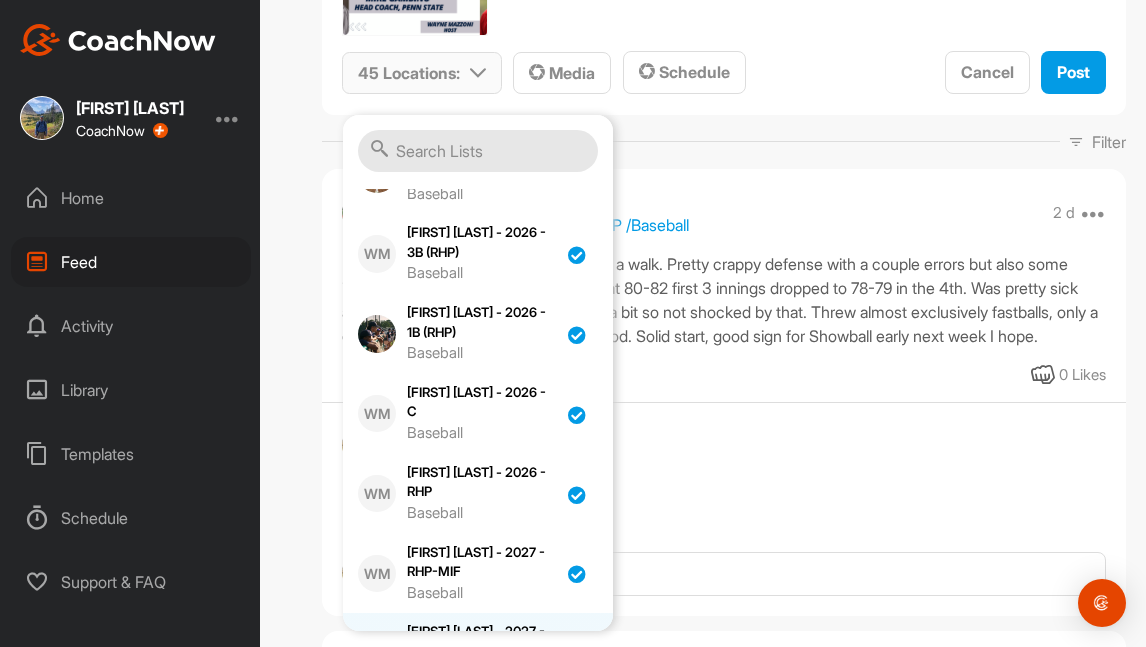 click on "Baseball" at bounding box center [482, 673] 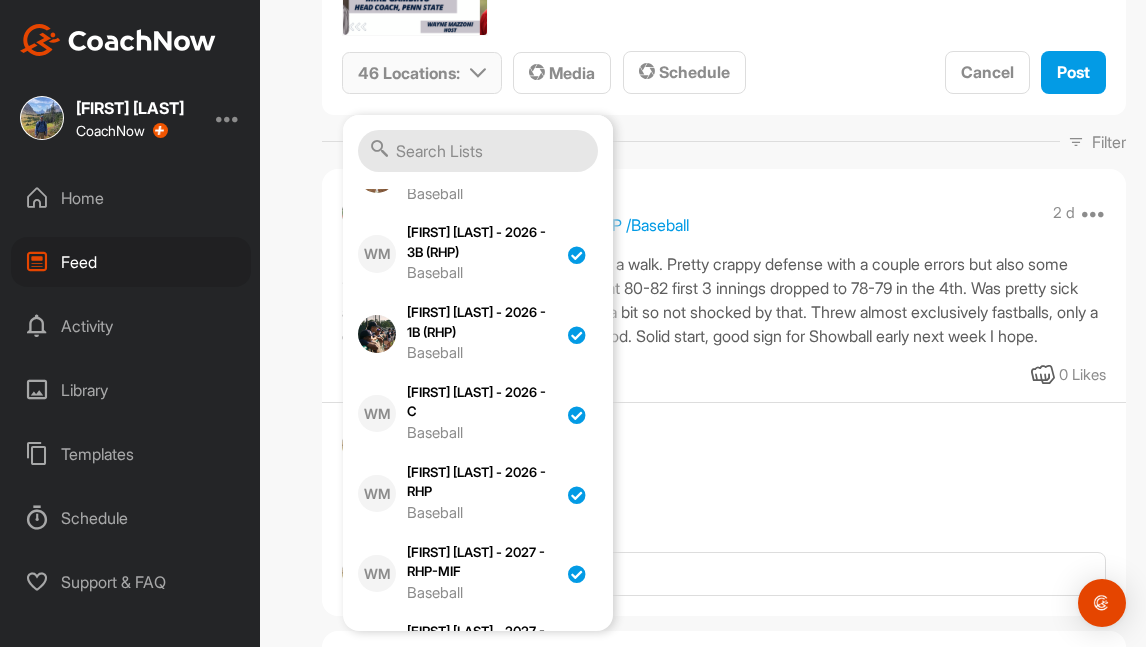 click on "[FIRST] [LAST] - 2027 - LHP Baseball" at bounding box center [482, 733] 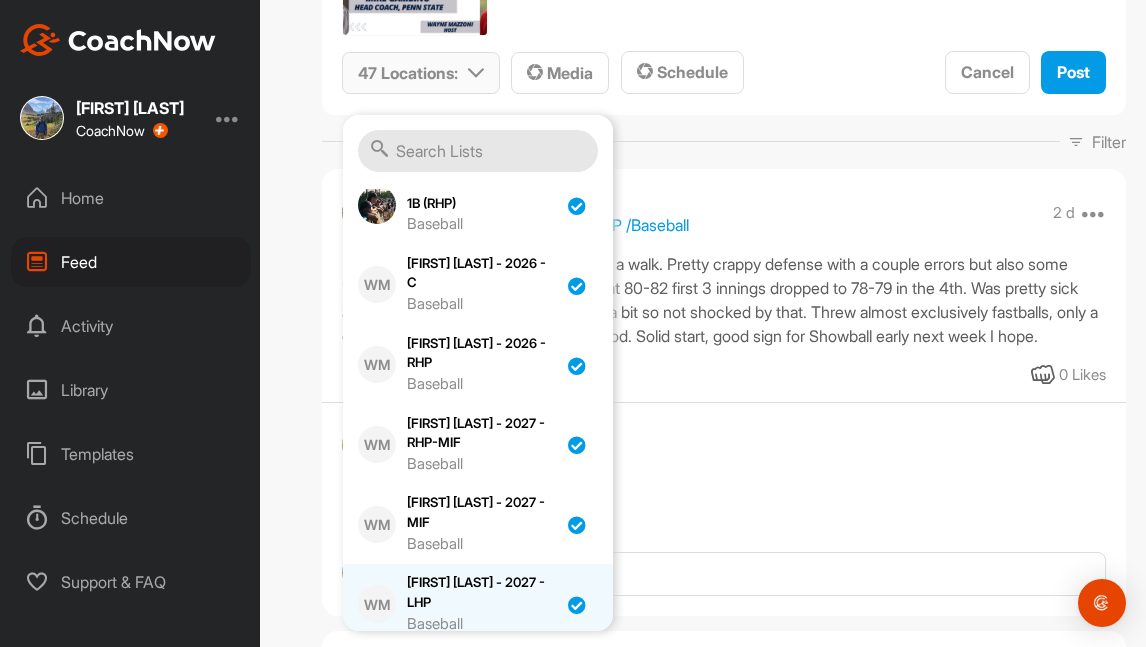 scroll, scrollTop: 3564, scrollLeft: 0, axis: vertical 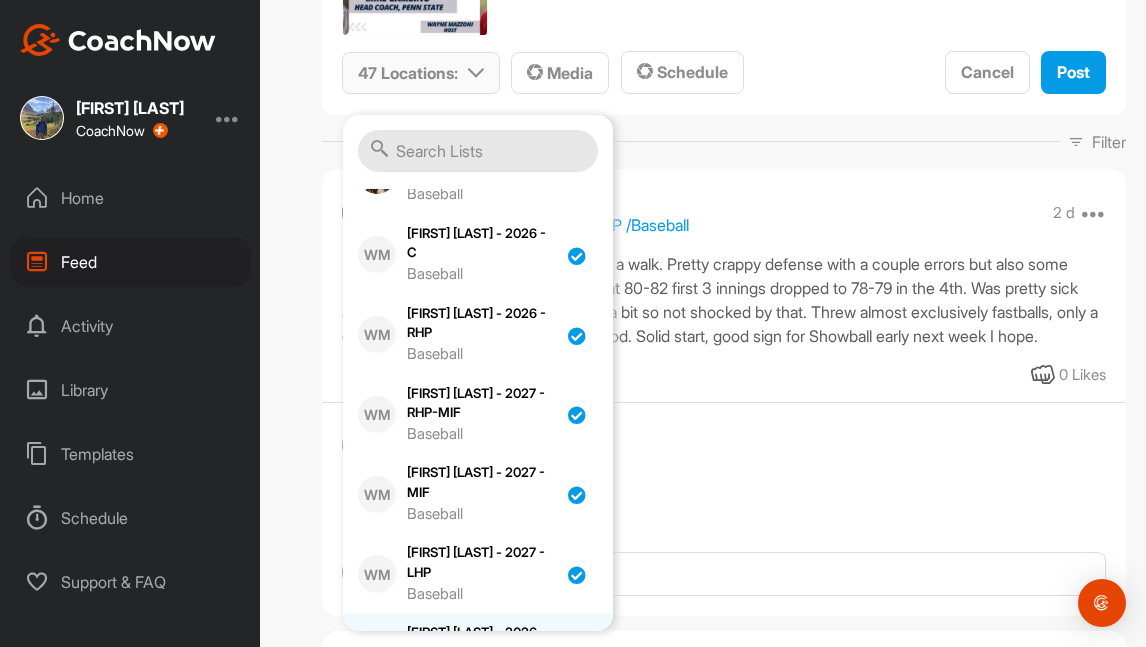 click on "[FIRST] [LAST] - 2026 - LHP Baseball" at bounding box center (482, 654) 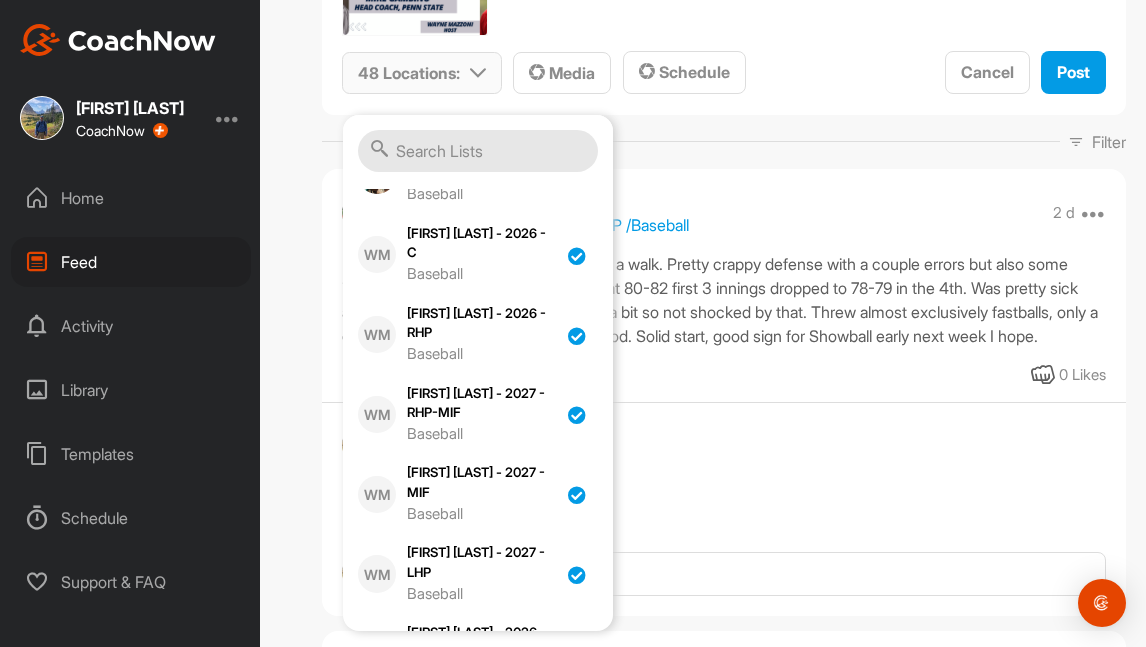 click on "[FIRST] [LAST] - 2026 - RHP Baseball" at bounding box center [482, 734] 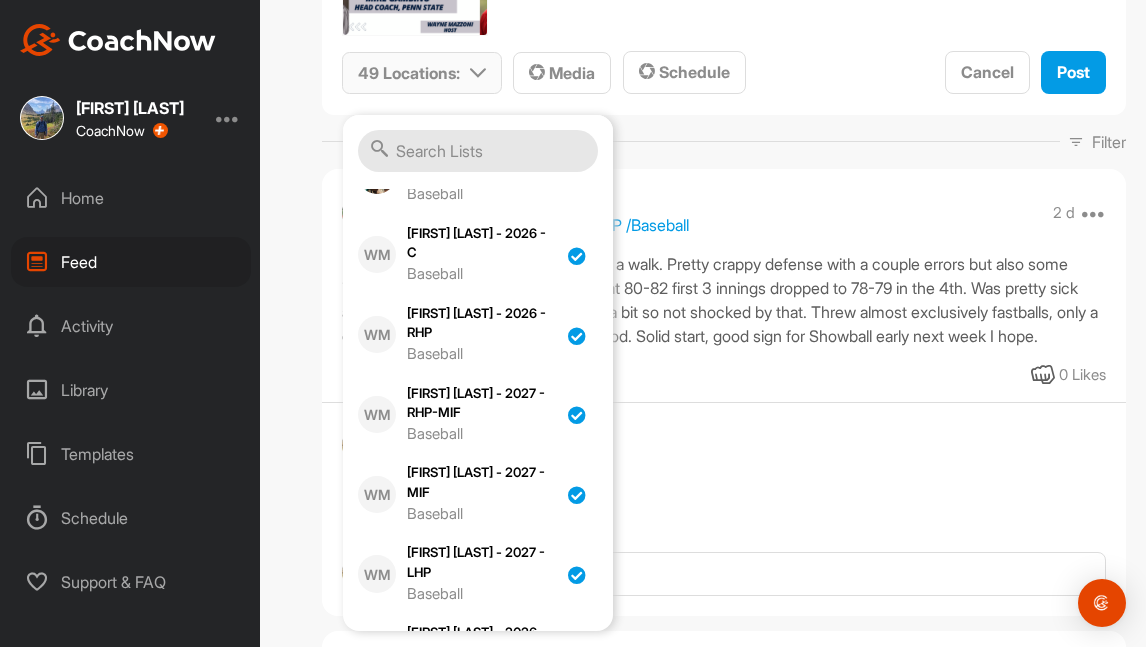 click on "[FIRST] [LAST] - 2027 - OF (RHP) Baseball" at bounding box center (482, 814) 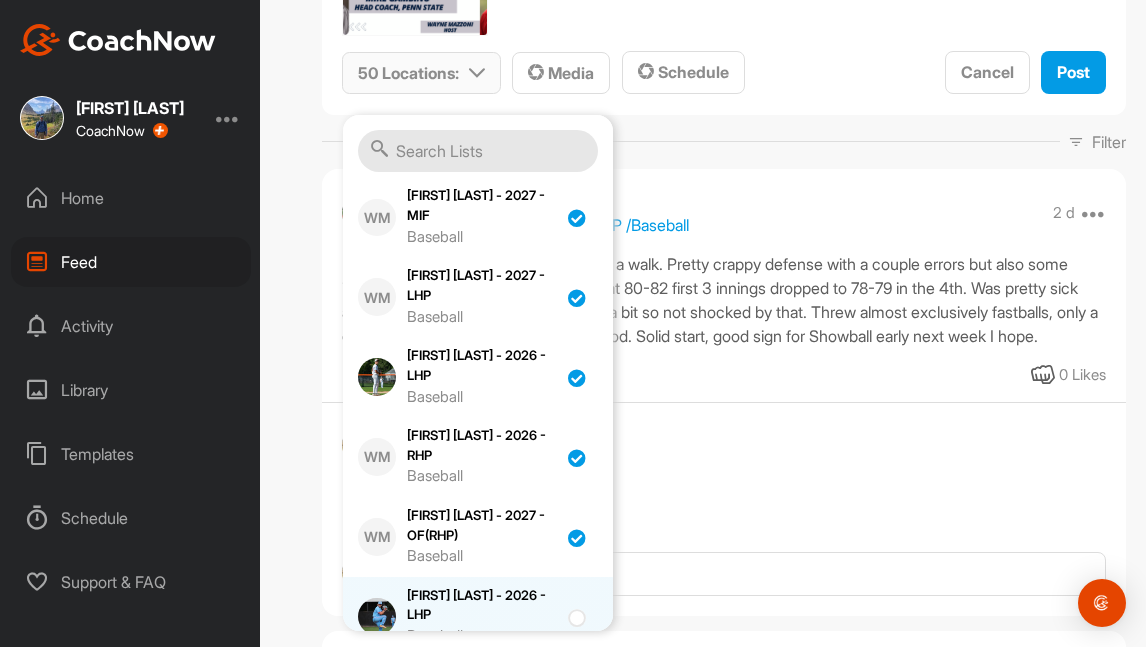 scroll, scrollTop: 3845, scrollLeft: 0, axis: vertical 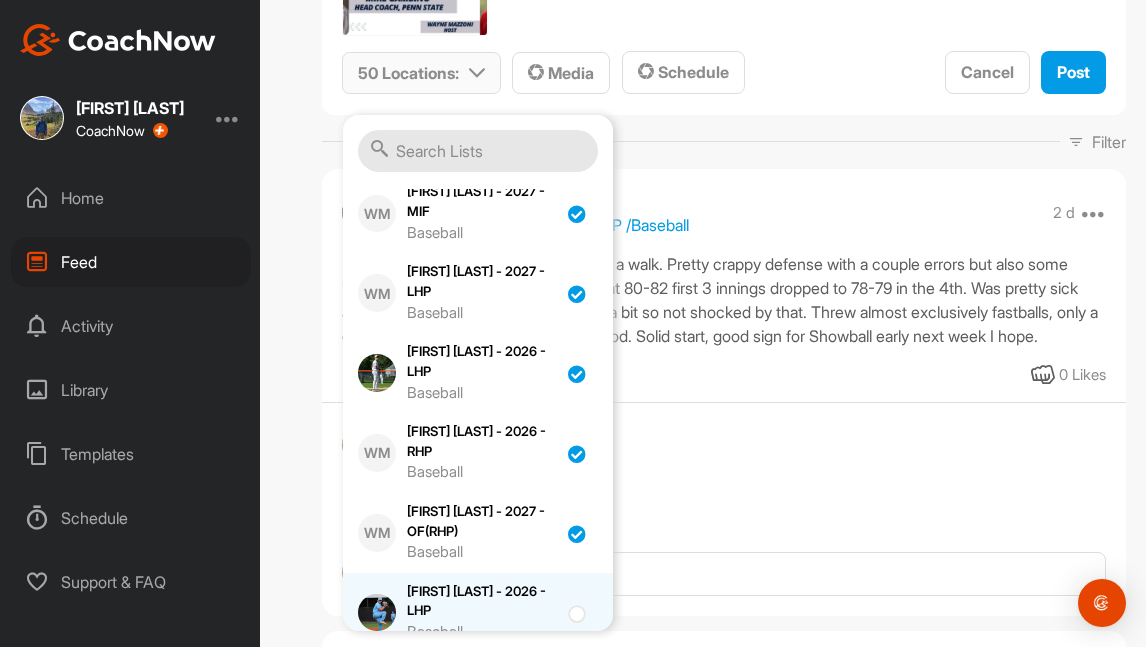 click on "[FIRST] [LAST] - 2026 - LHP Baseball" at bounding box center [482, 613] 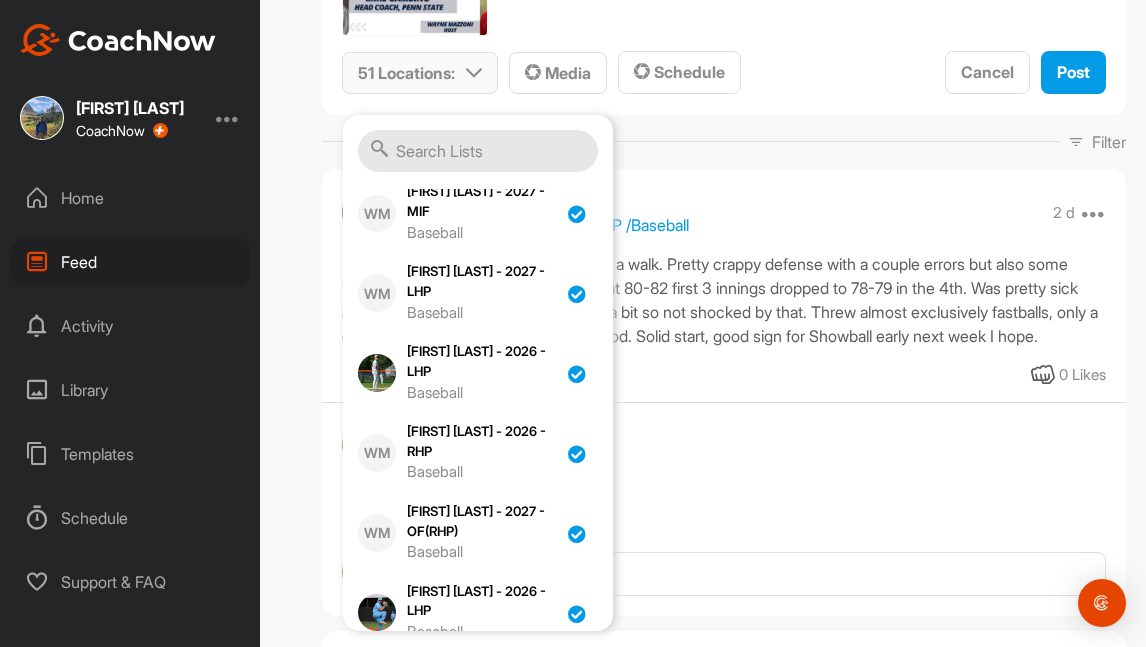 click on "[FIRST] [LAST] - 2026 LHP/OF Baseball" at bounding box center (482, 693) 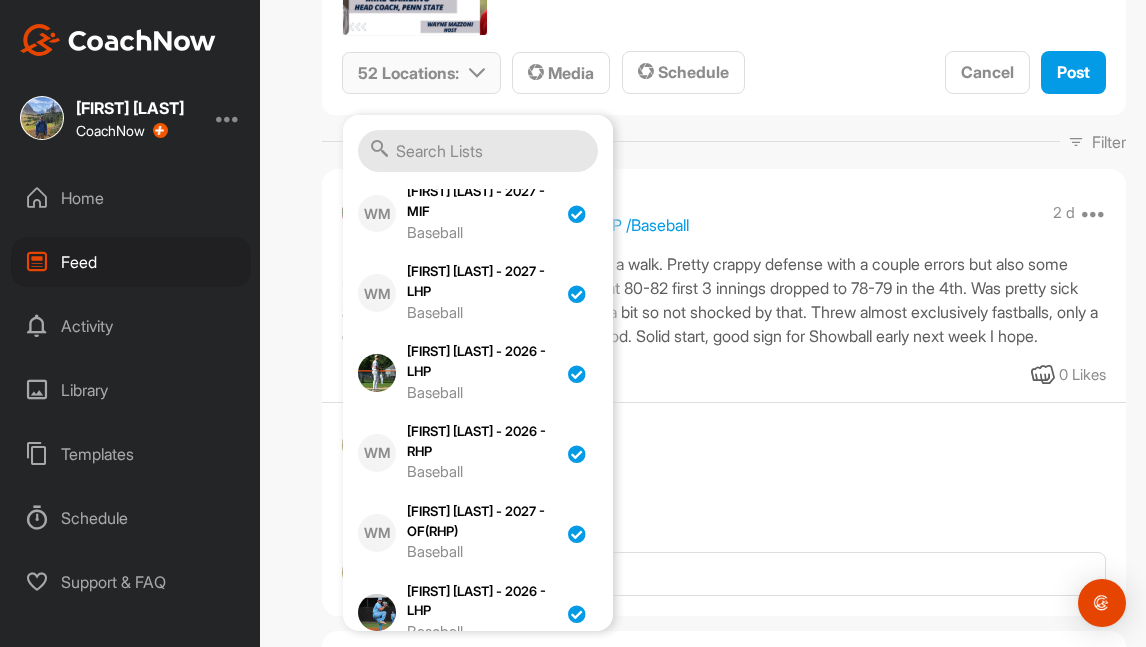click on "[FIRST] [LAST] - 2026 RHP Baseball" at bounding box center (482, 773) 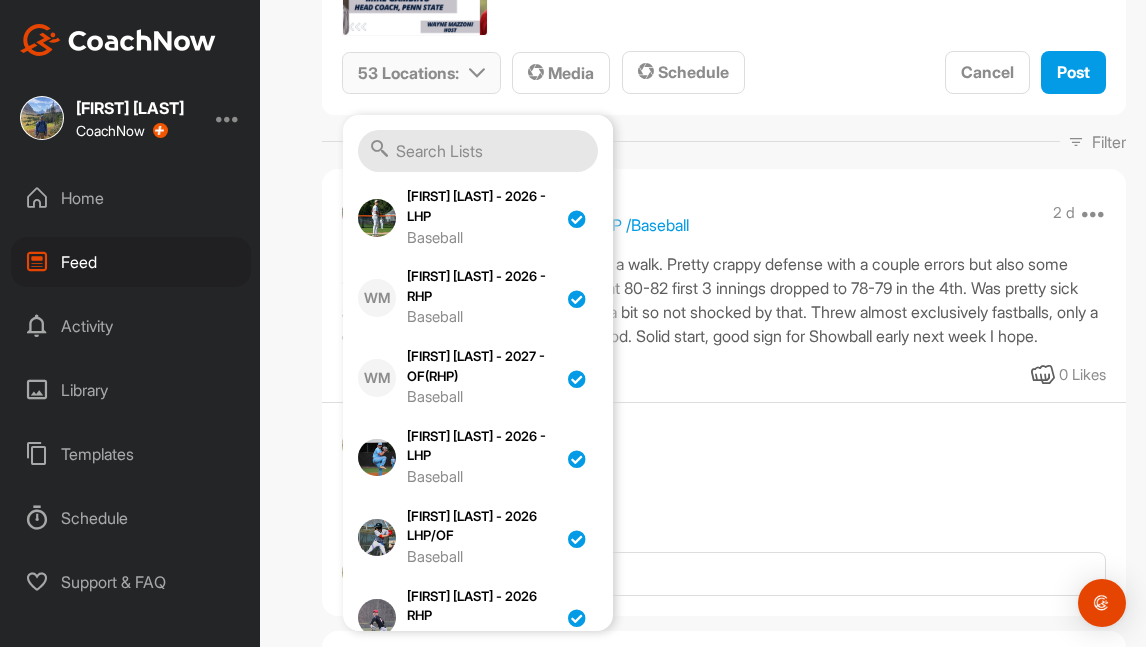 scroll, scrollTop: 4013, scrollLeft: 0, axis: vertical 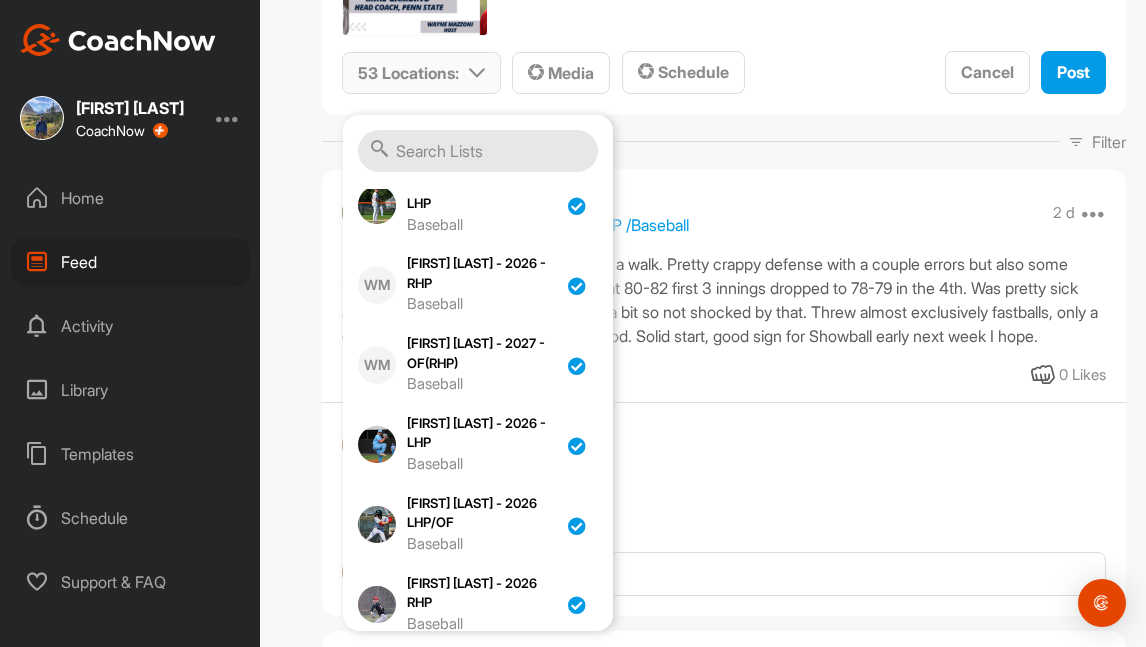 click on "Baseball" at bounding box center (482, 704) 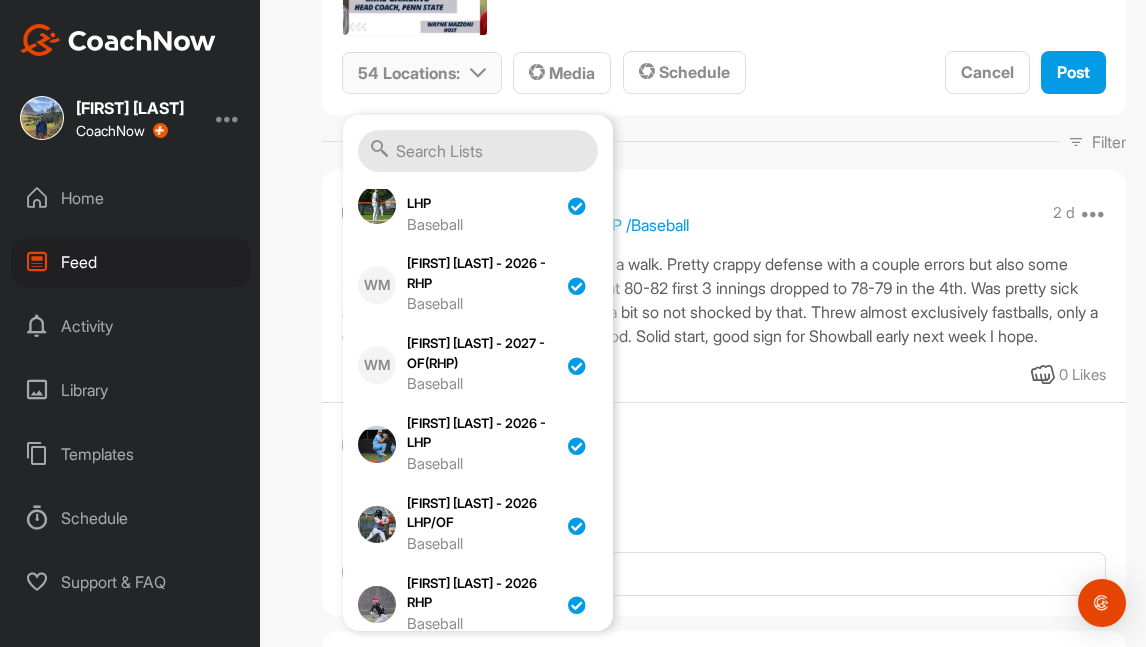 click on "[FIRST] [LAST] - 2026 LHP/1B Baseball" at bounding box center (482, 764) 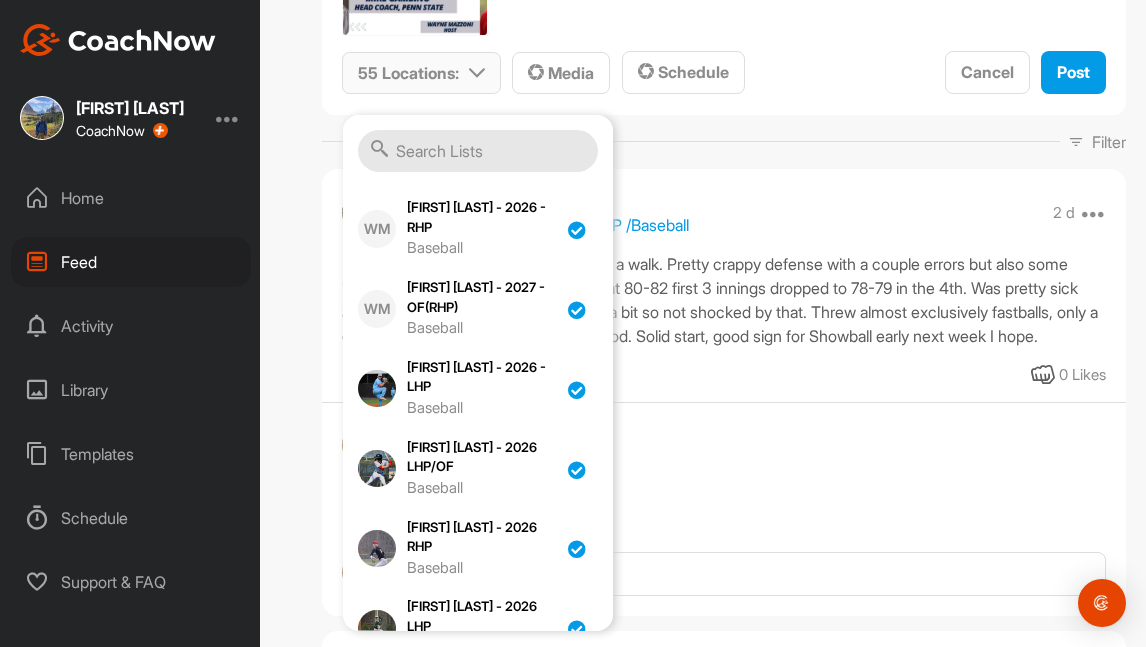 scroll, scrollTop: 4068, scrollLeft: 0, axis: vertical 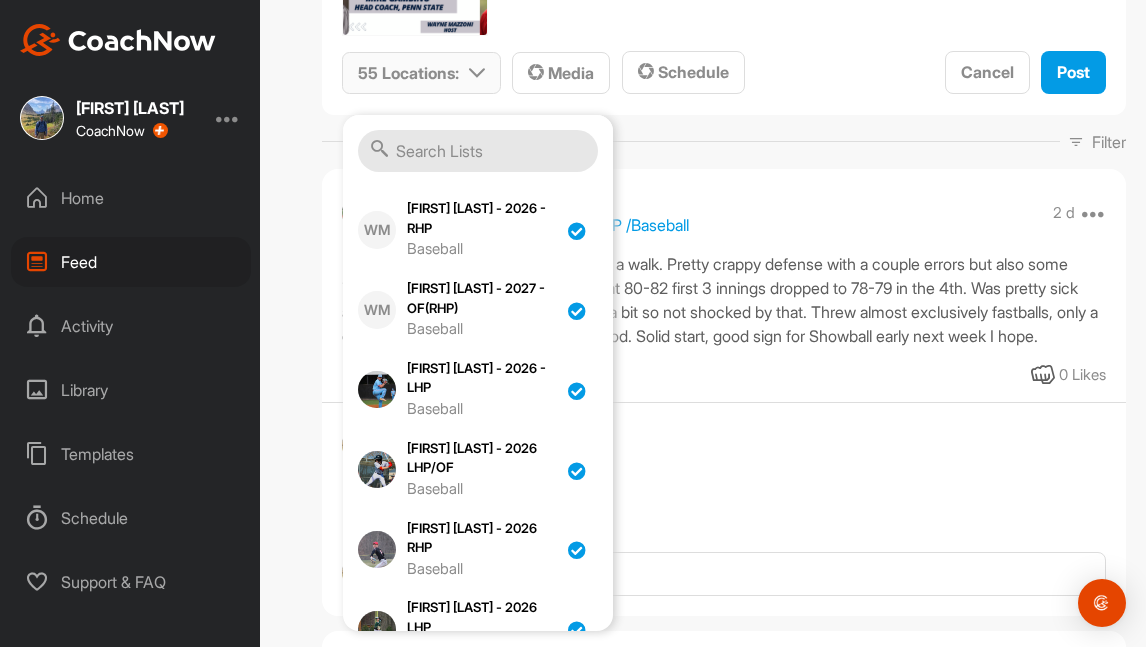 click on "[FIRST] [LAST] - 2026 - LHP/RHH Baseball" at bounding box center [482, 789] 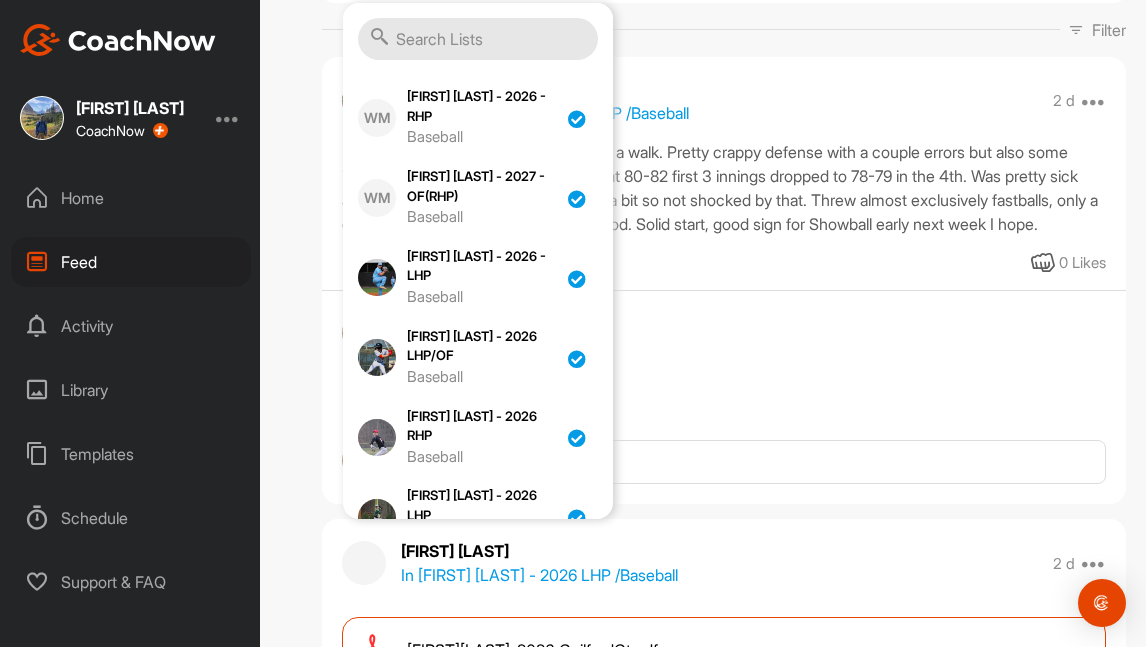 scroll, scrollTop: 740, scrollLeft: 0, axis: vertical 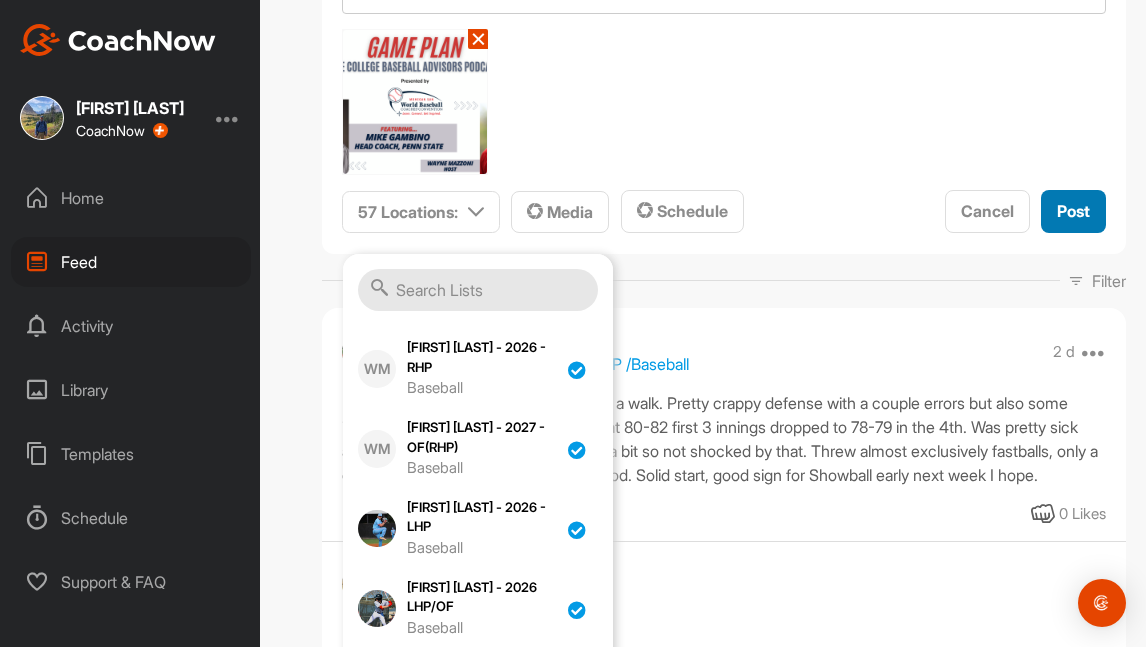 click on "Post" at bounding box center [1073, 211] 